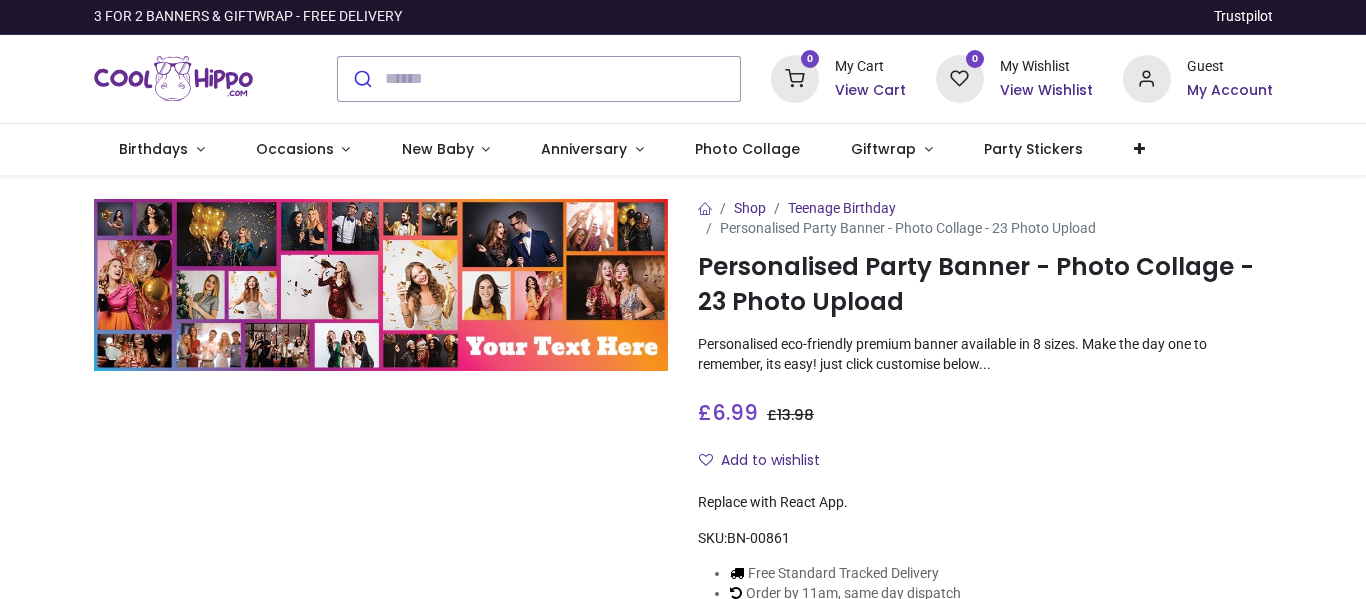 scroll, scrollTop: 0, scrollLeft: 0, axis: both 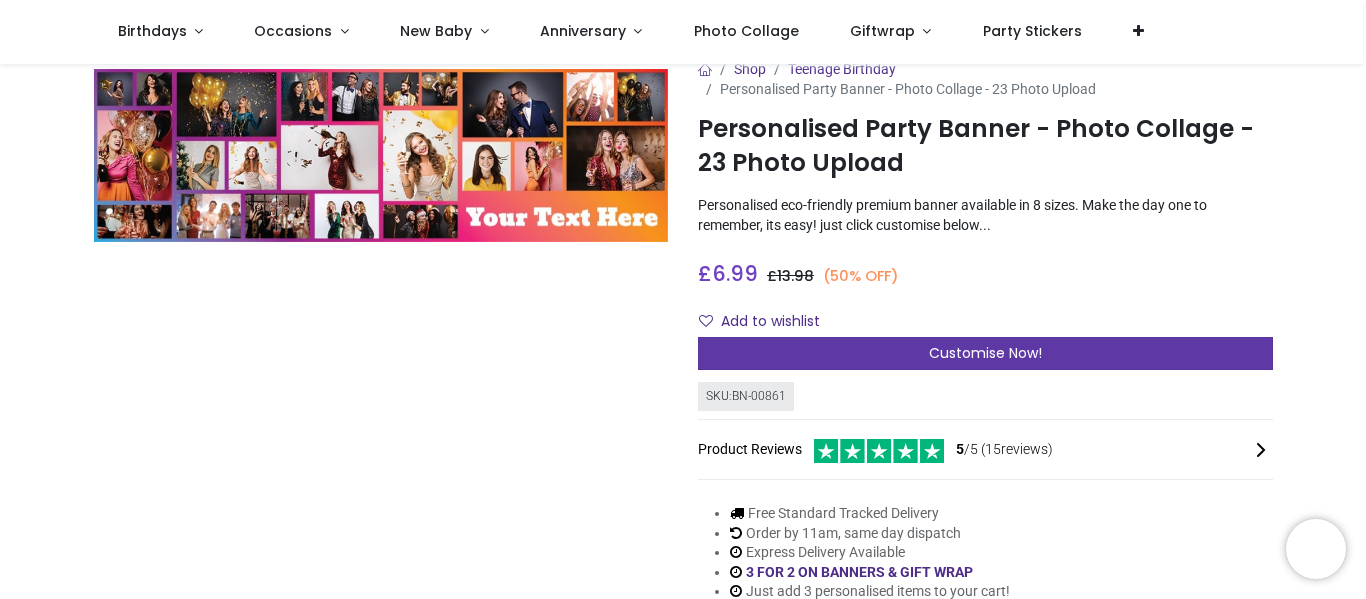 click on "Customise Now!" at bounding box center (985, 353) 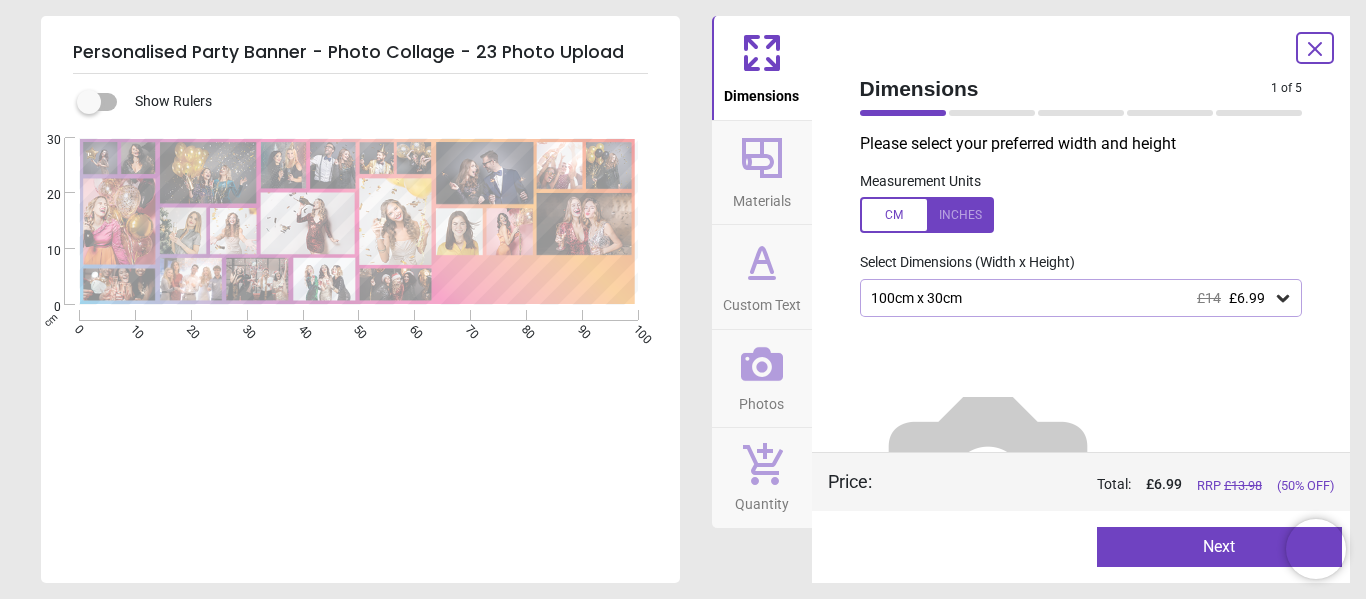 click on "100cm  x  30cm       £14 £6.99" at bounding box center (1071, 298) 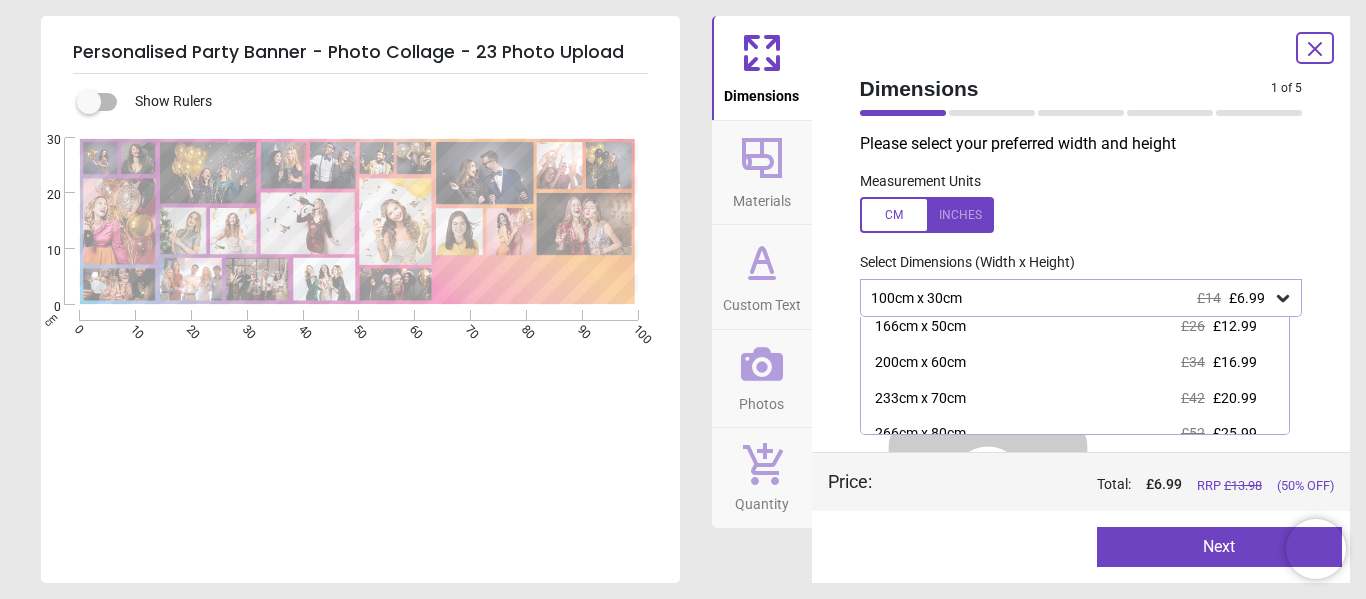 scroll, scrollTop: 76, scrollLeft: 0, axis: vertical 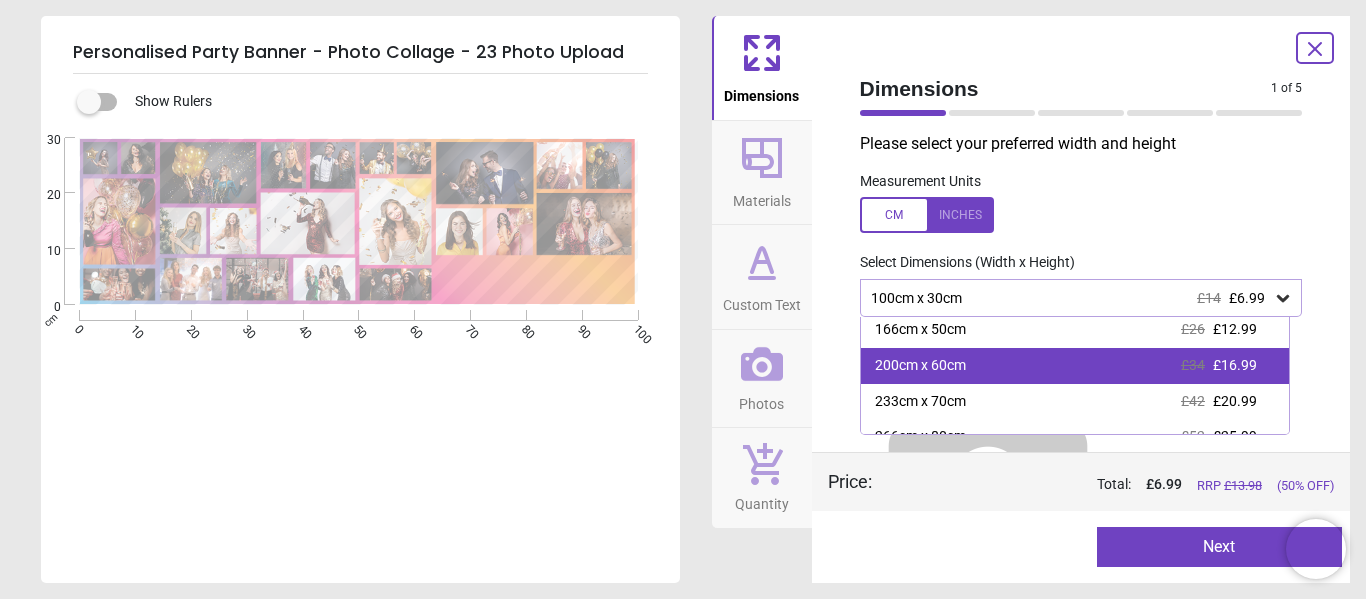 click on "£16.99" at bounding box center (1235, 365) 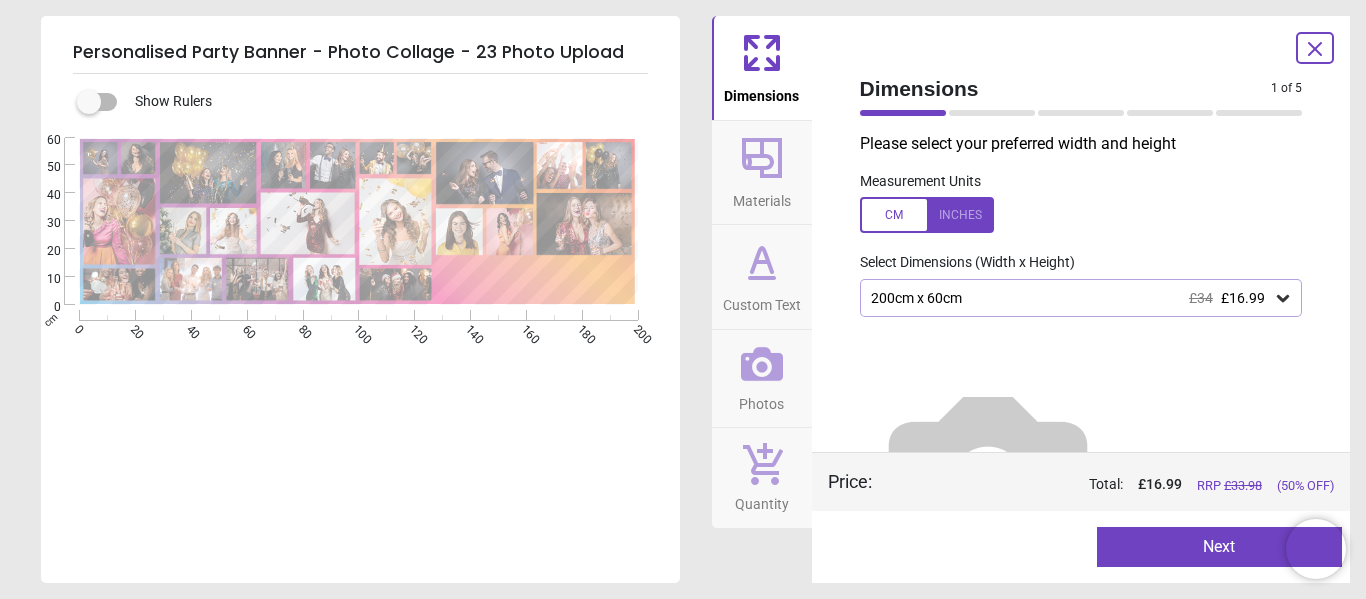 click 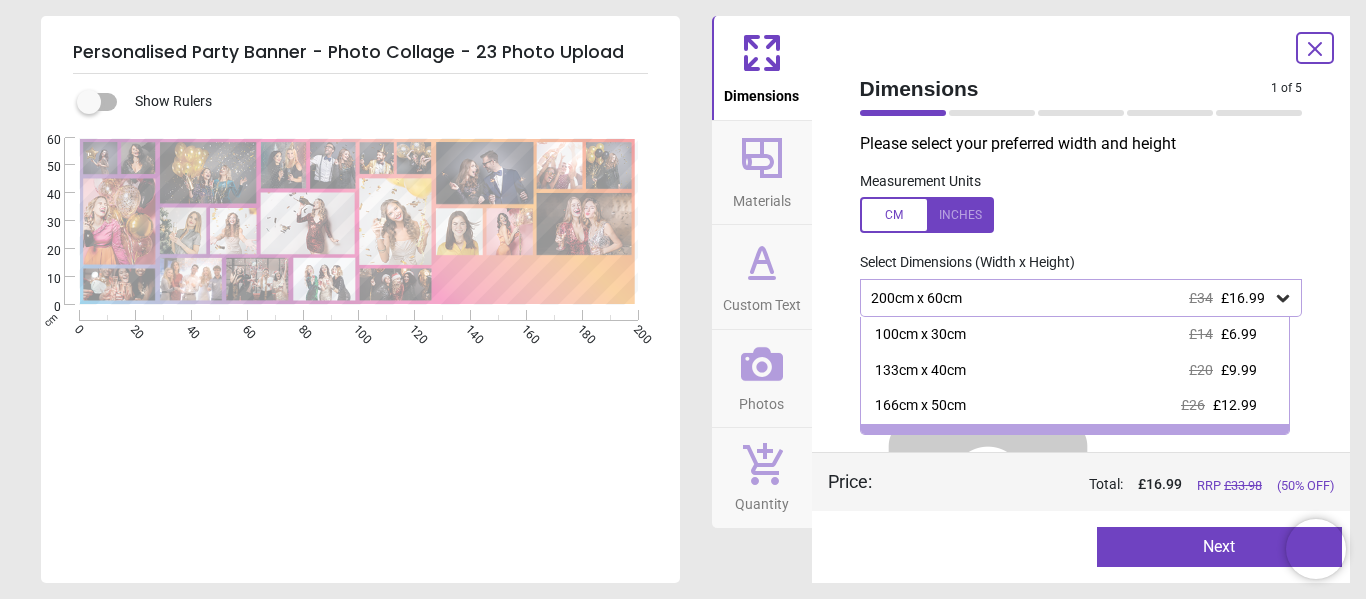 scroll, scrollTop: 25, scrollLeft: 0, axis: vertical 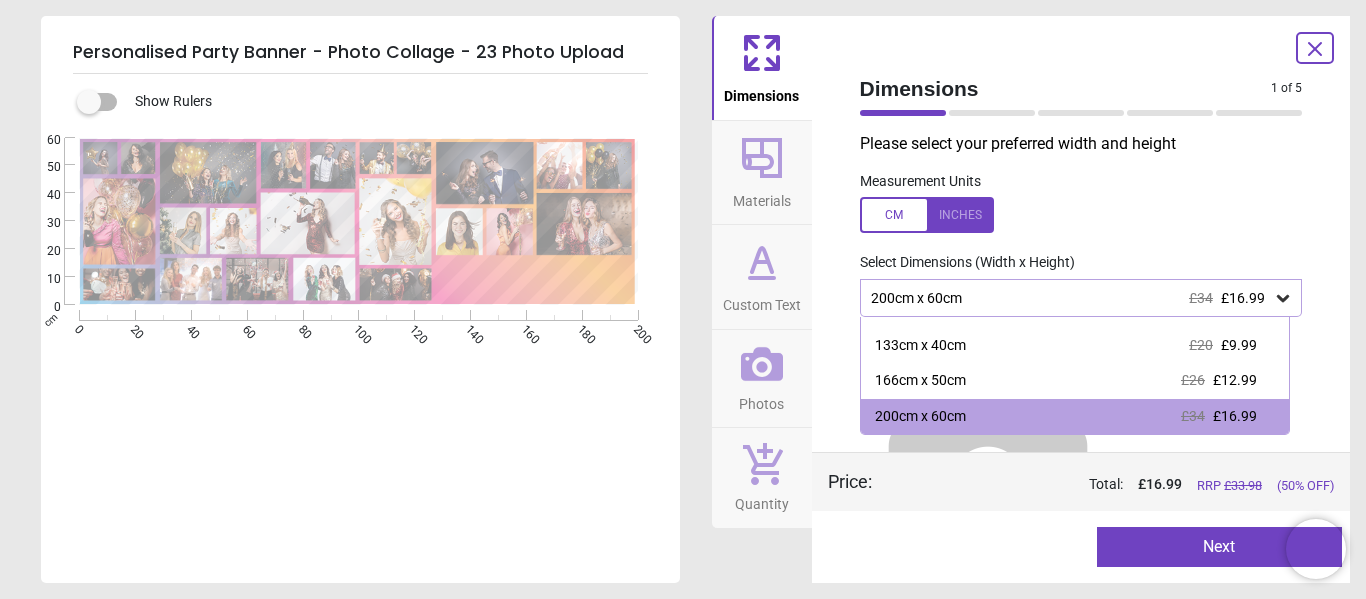 click 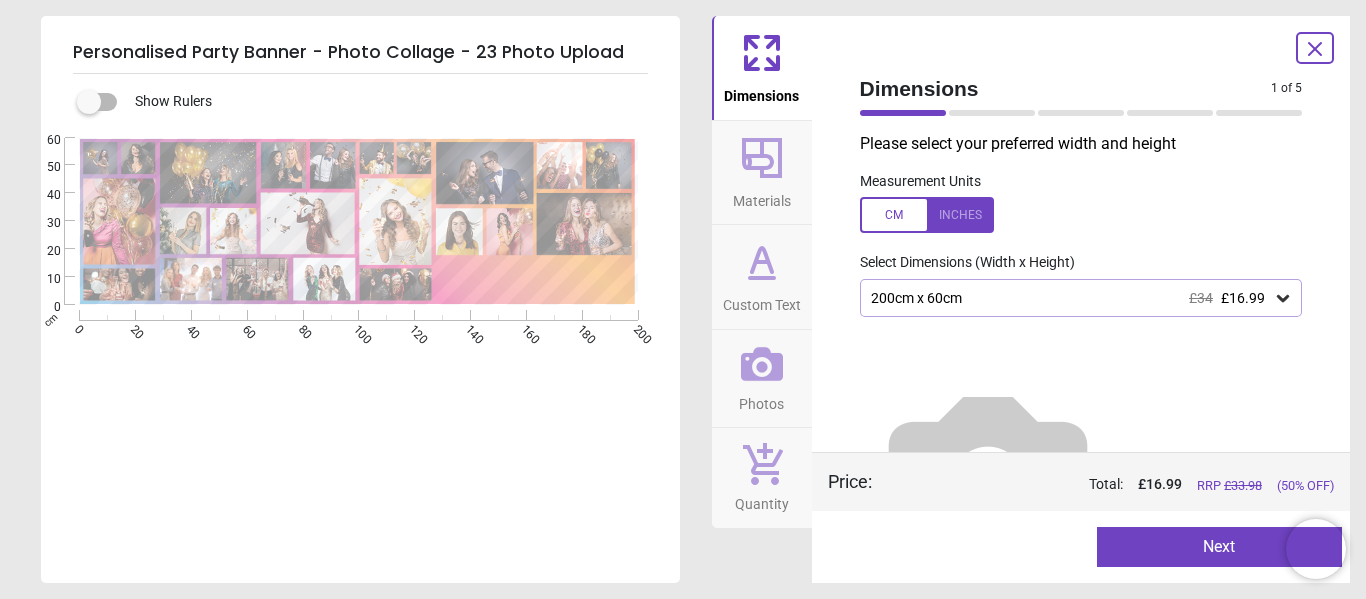 click 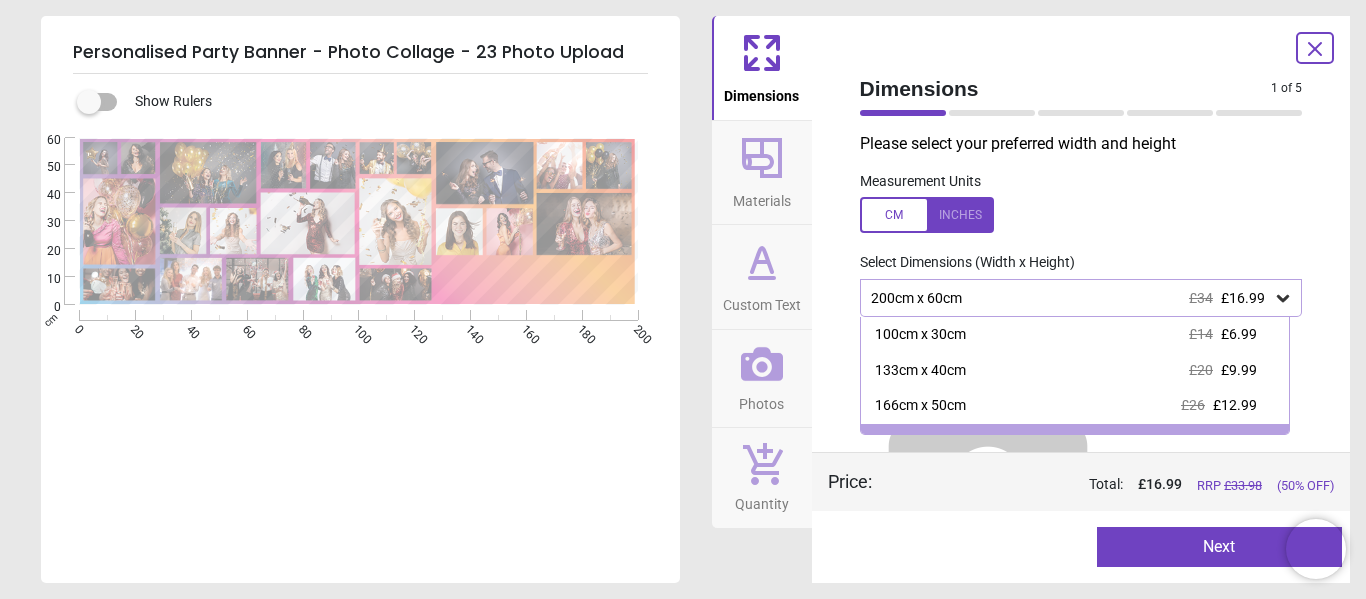 scroll, scrollTop: 25, scrollLeft: 0, axis: vertical 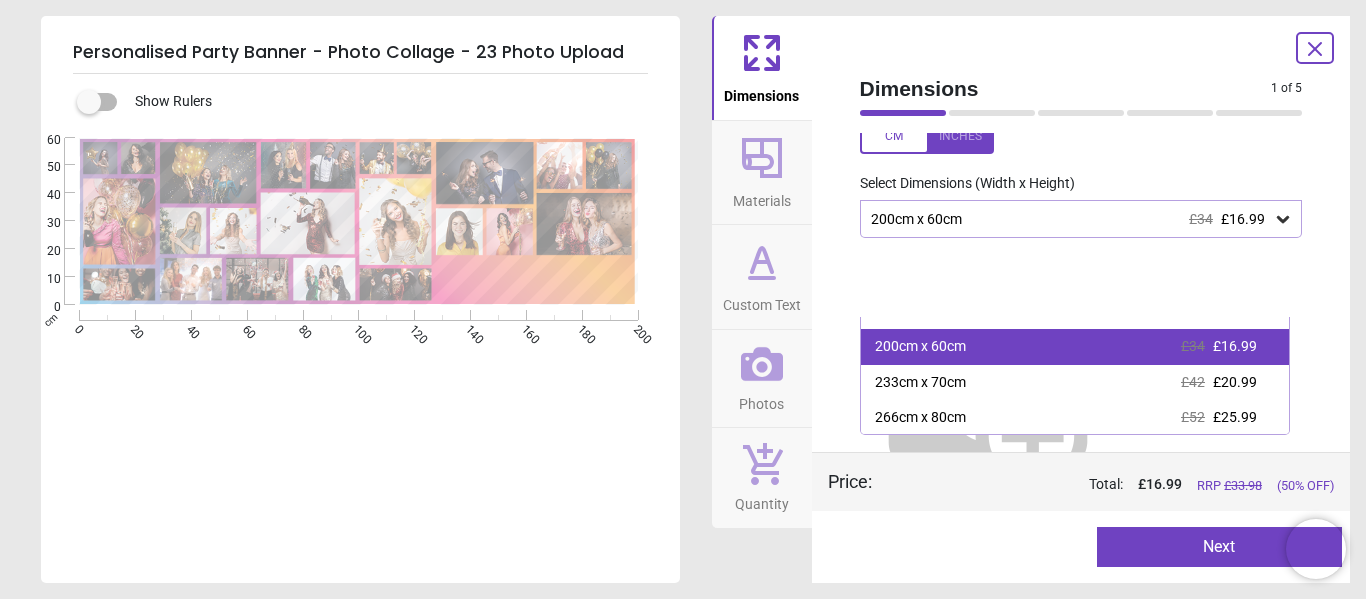 click on "200cm  x  60cm       £34 £16.99" at bounding box center [1075, 347] 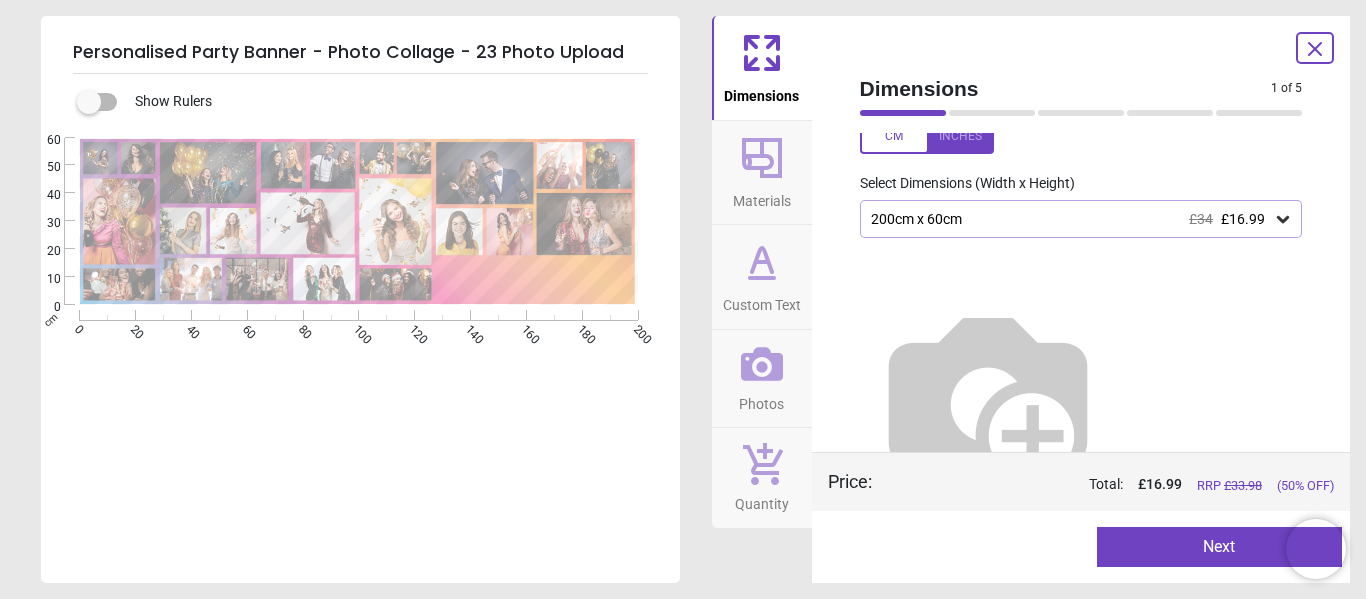 drag, startPoint x: 1364, startPoint y: 214, endPoint x: 1364, endPoint y: 262, distance: 48 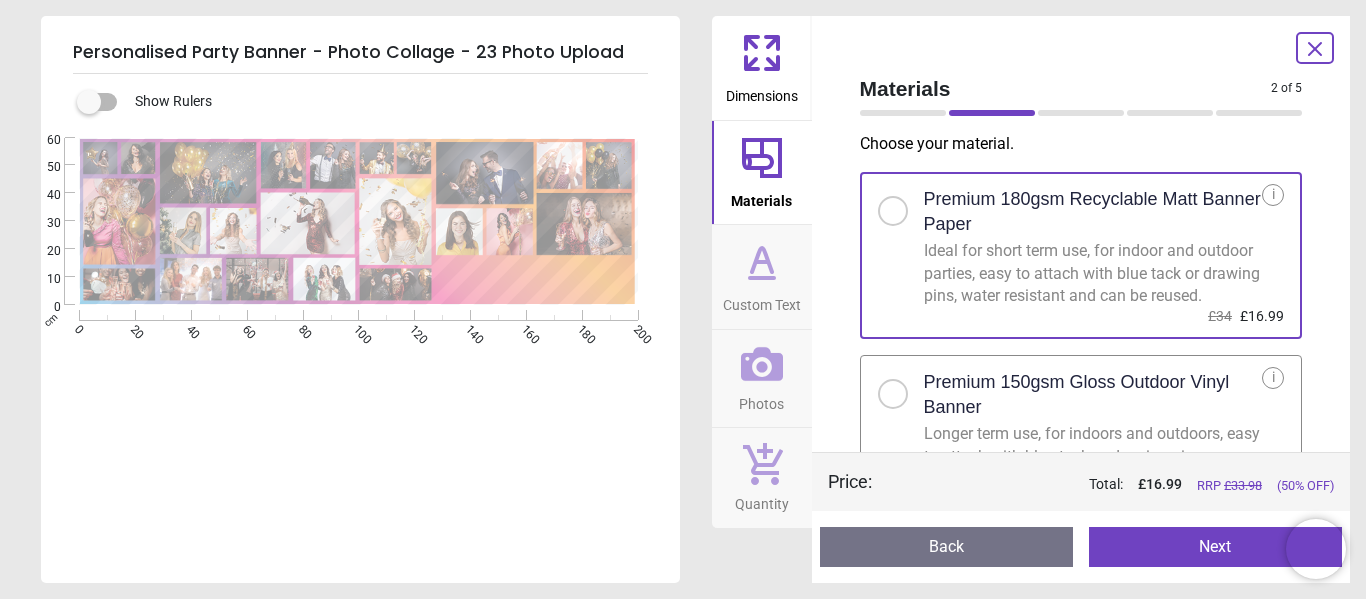 click on "Next" at bounding box center [1215, 547] 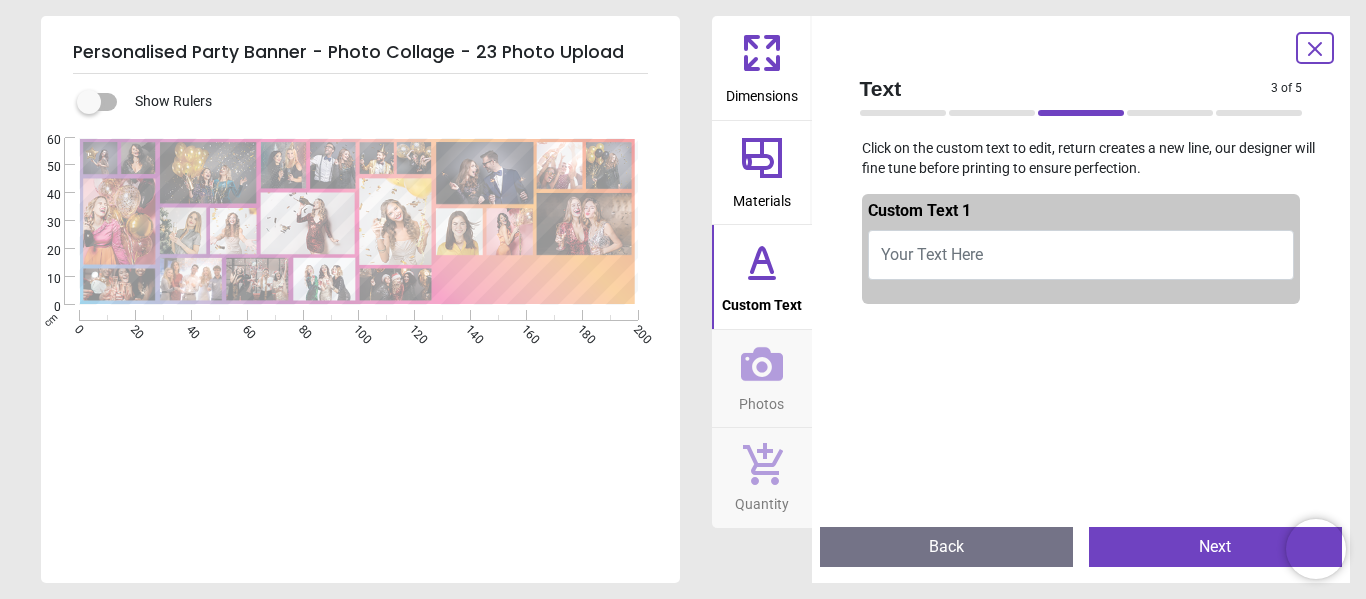 click on "Your Text Here" at bounding box center (932, 254) 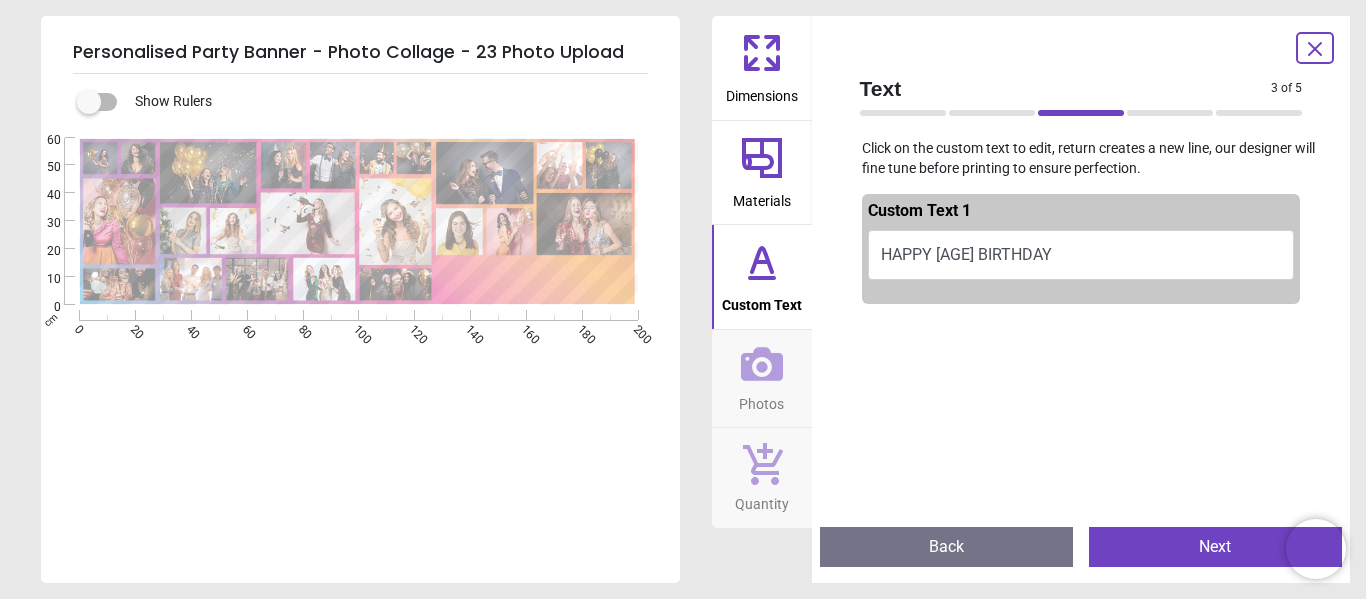 scroll, scrollTop: 5, scrollLeft: 0, axis: vertical 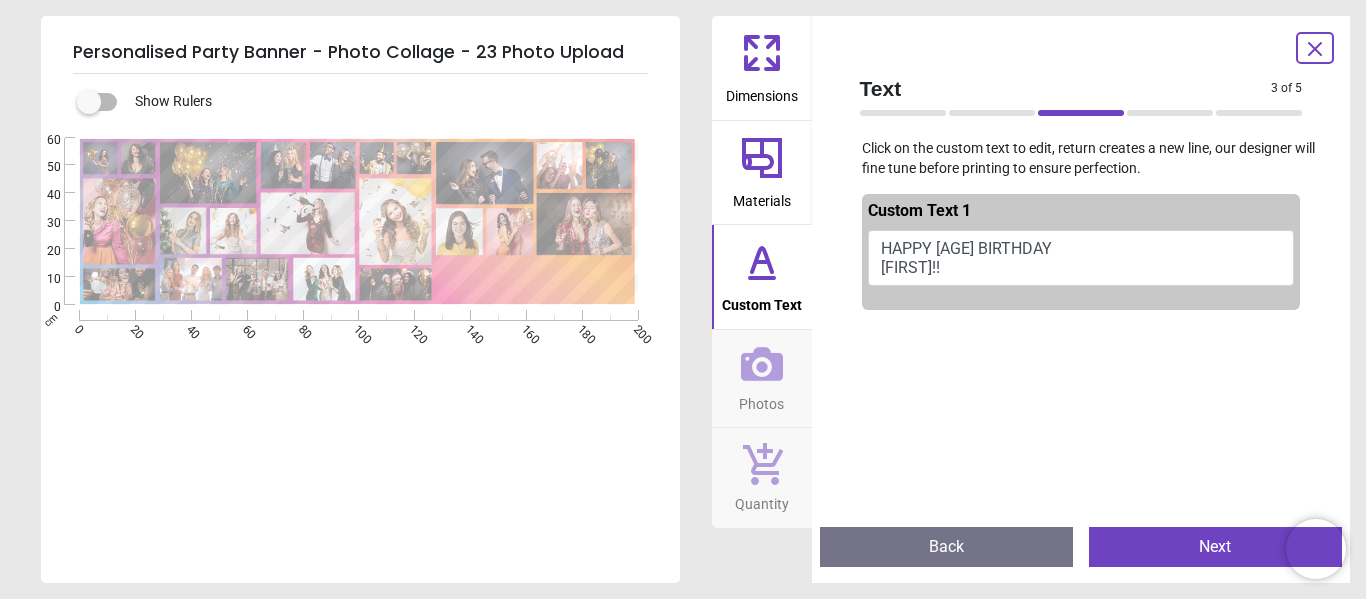 type on "**********" 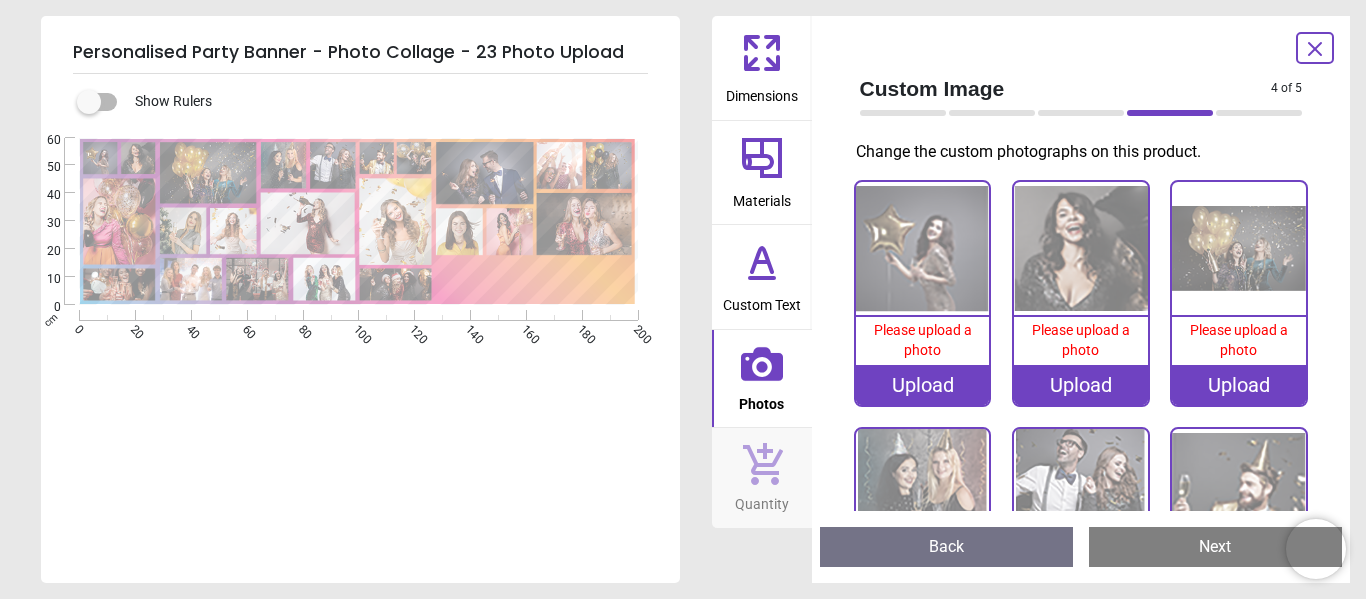 click on "Upload" at bounding box center [923, 385] 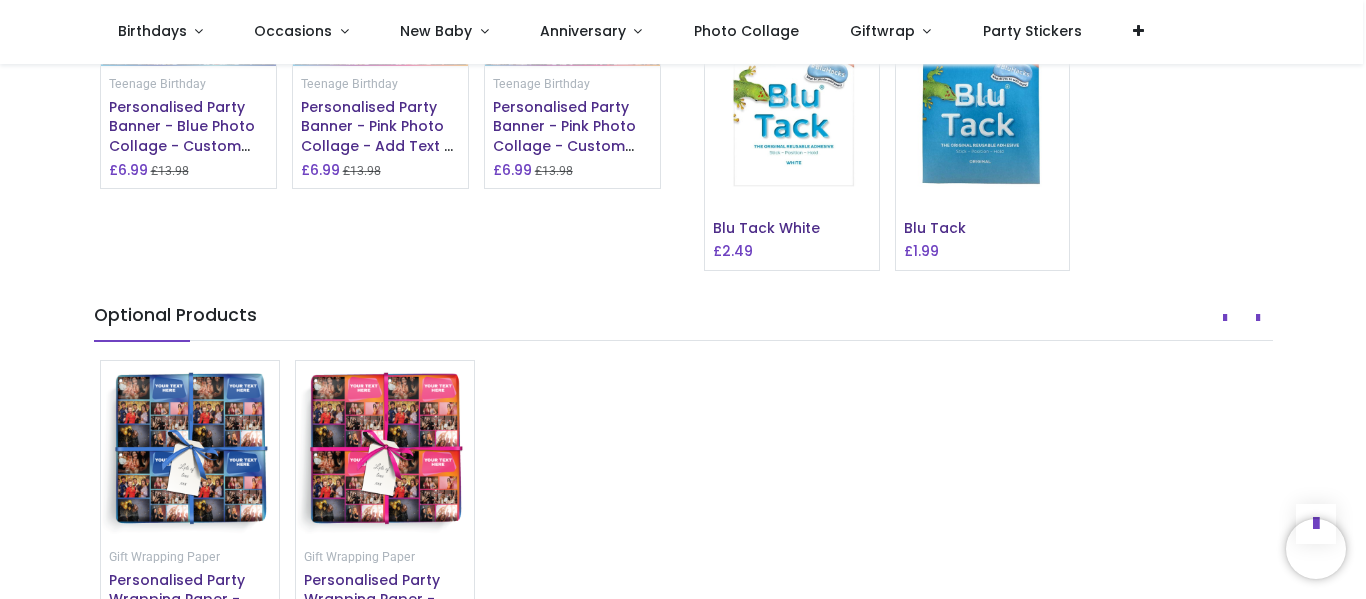 scroll, scrollTop: 1618, scrollLeft: 0, axis: vertical 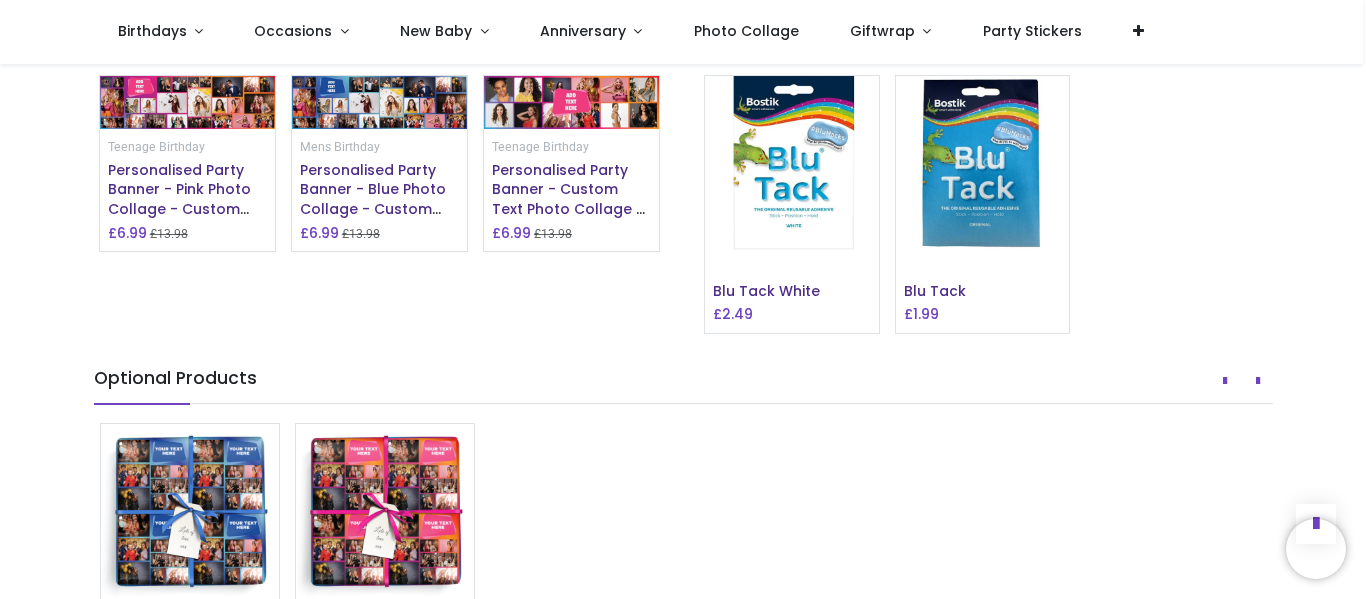 click at bounding box center (571, 102) 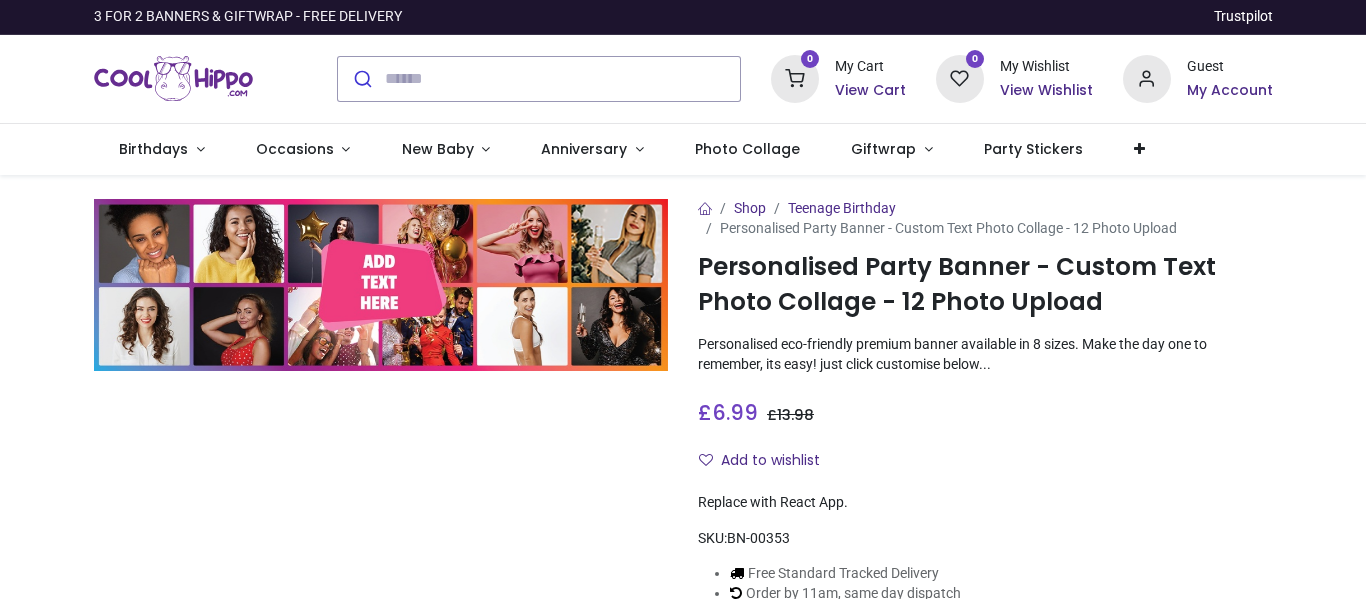 scroll, scrollTop: 0, scrollLeft: 0, axis: both 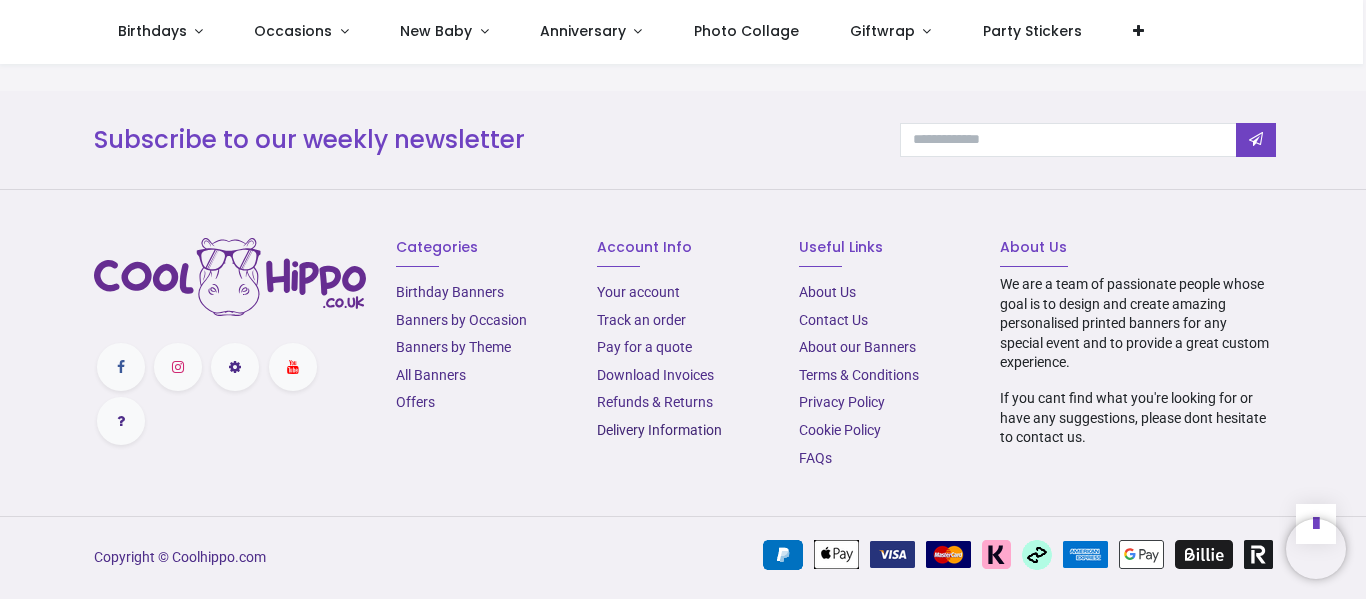 click on "Delivery Information" at bounding box center (659, 430) 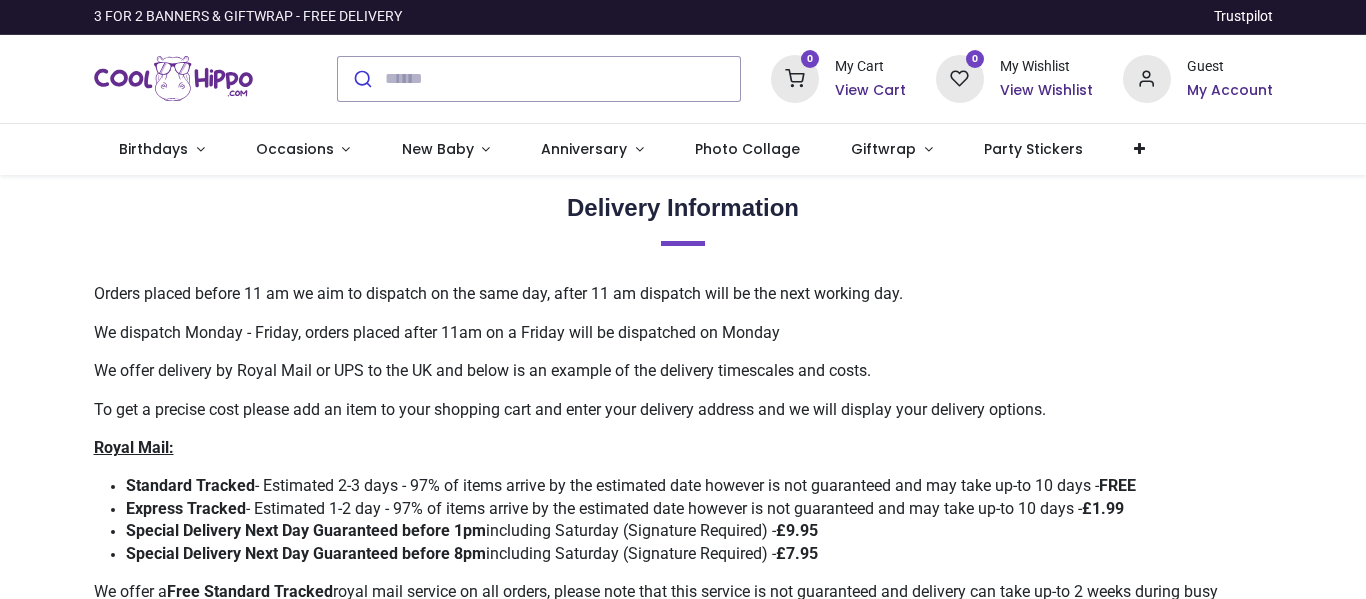 scroll, scrollTop: 0, scrollLeft: 0, axis: both 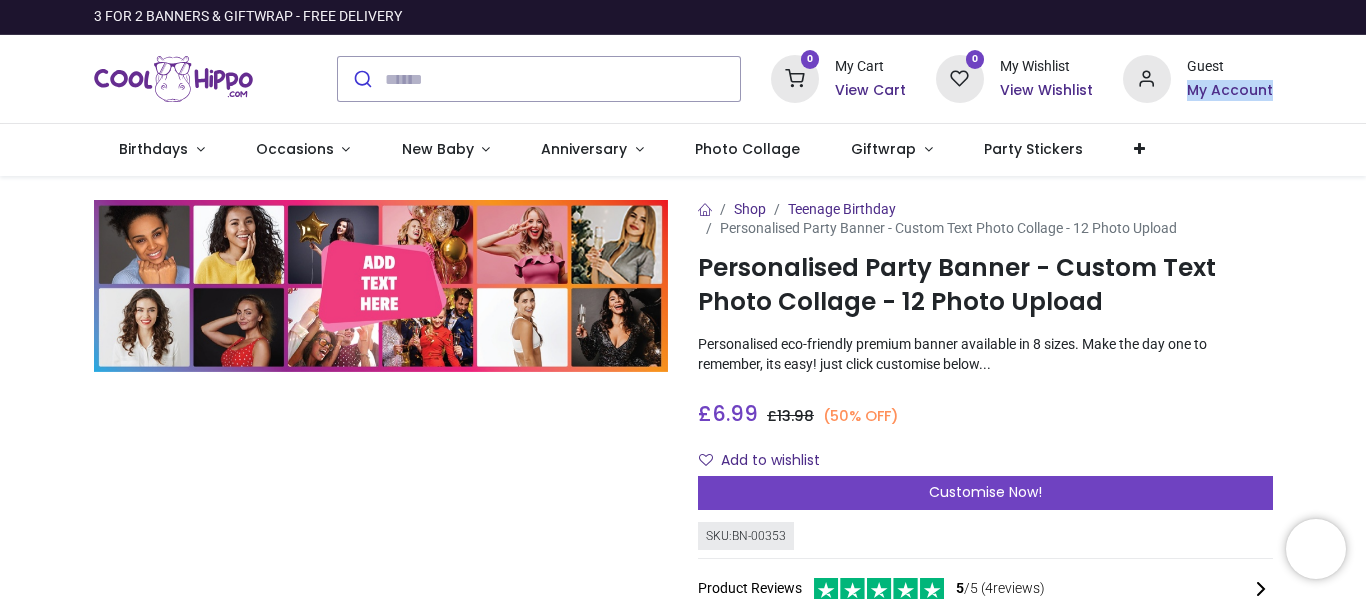 drag, startPoint x: 1362, startPoint y: 76, endPoint x: 1362, endPoint y: 103, distance: 27 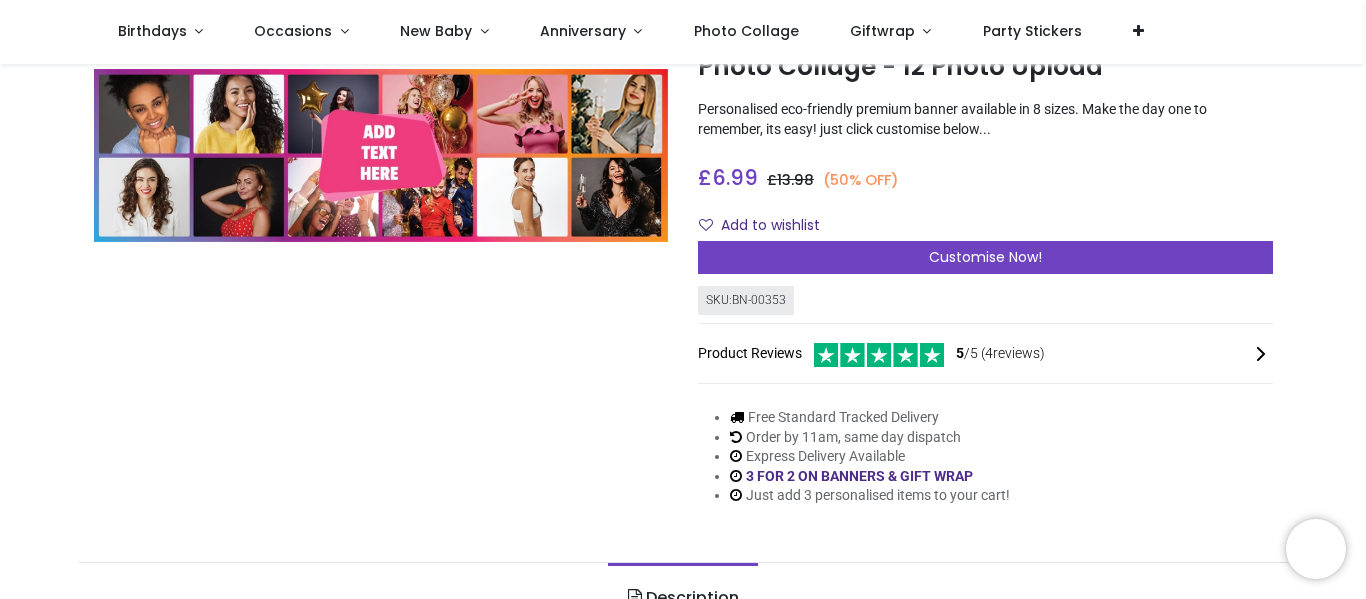 scroll, scrollTop: 104, scrollLeft: 0, axis: vertical 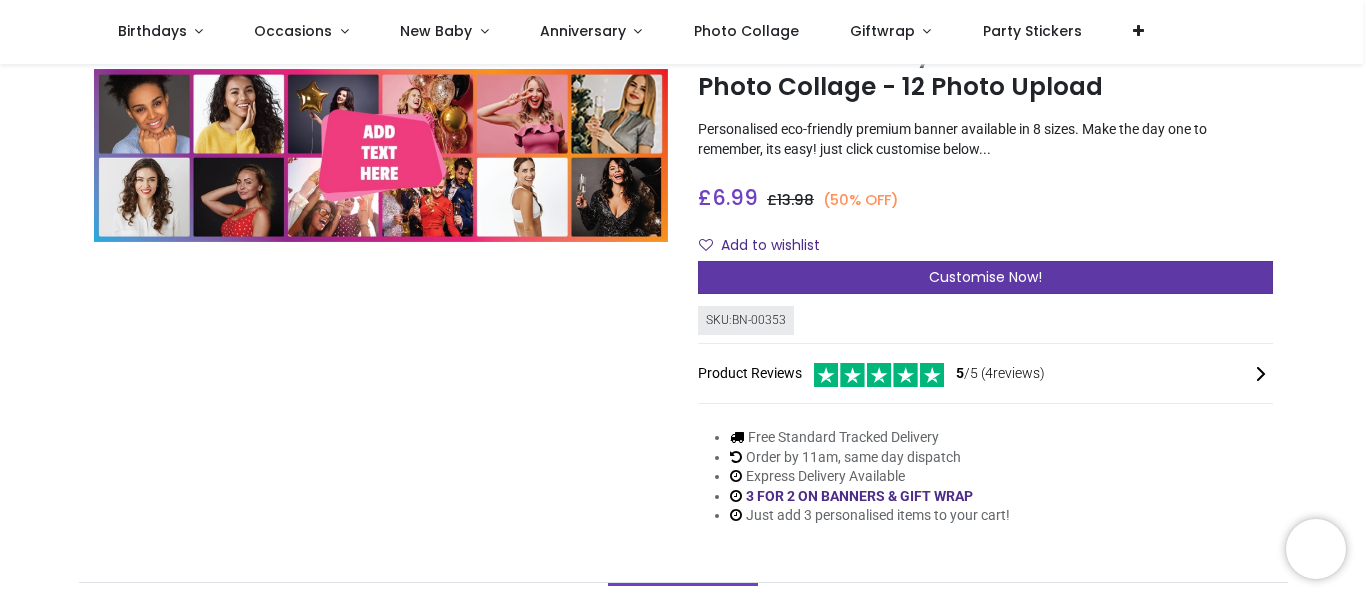 click on "Customise Now!" at bounding box center (985, 277) 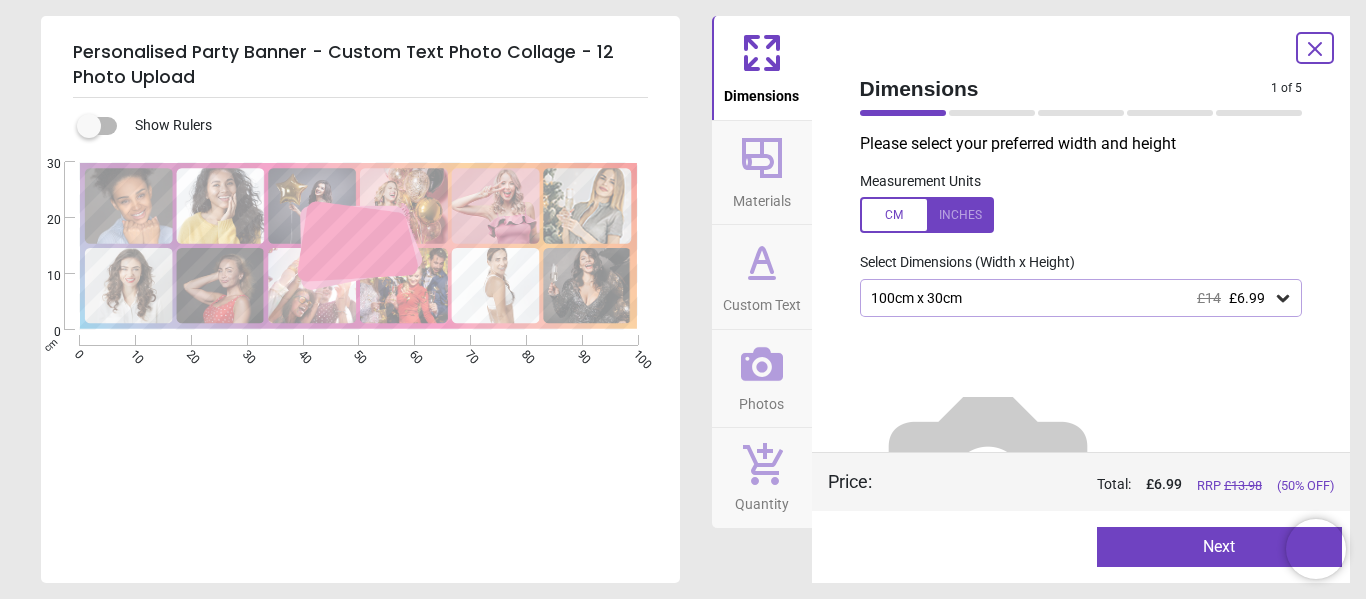 click 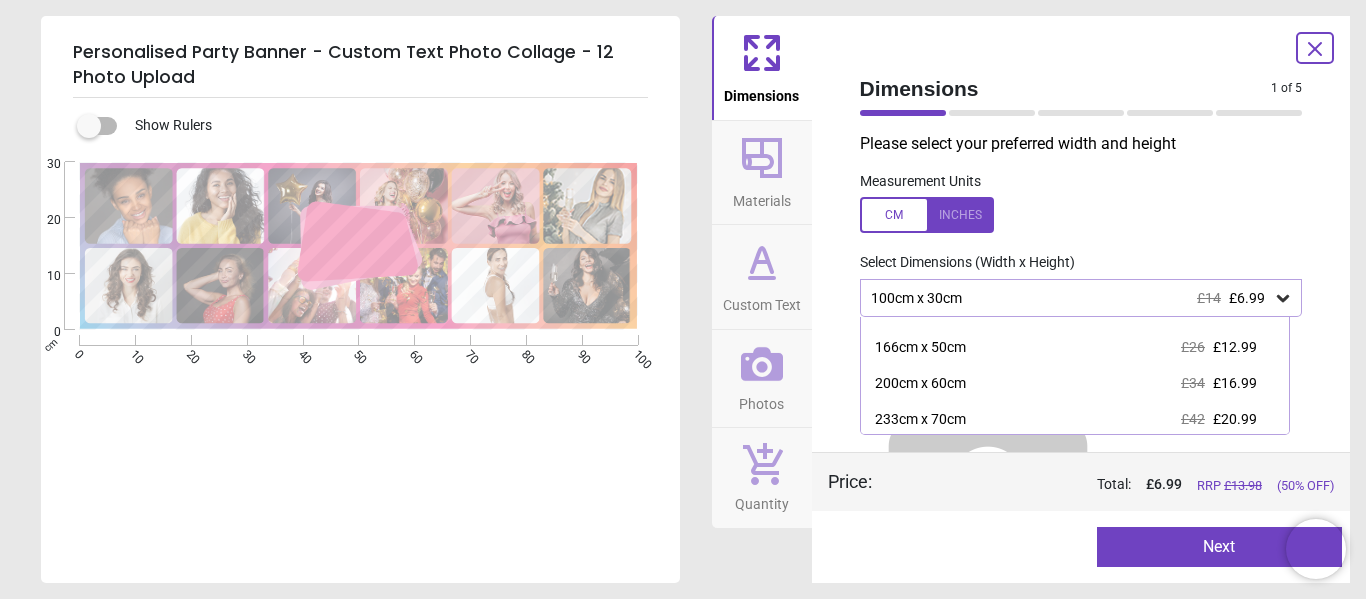 scroll, scrollTop: 61, scrollLeft: 0, axis: vertical 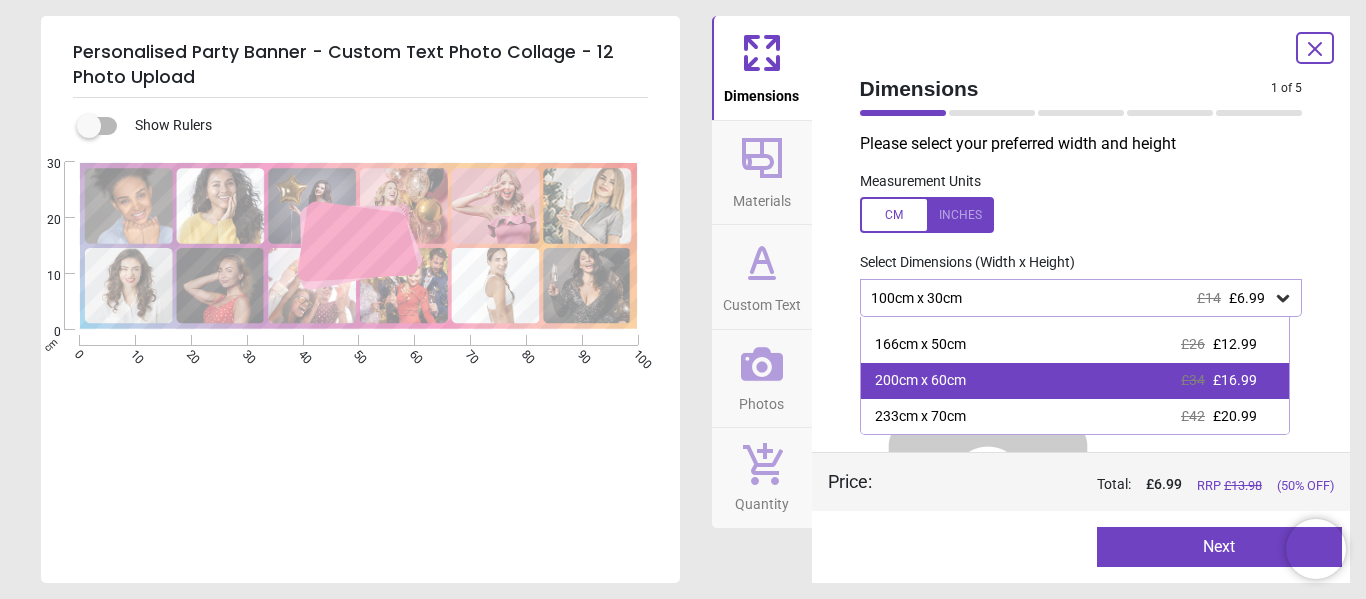 click on "£16.99" at bounding box center (1235, 380) 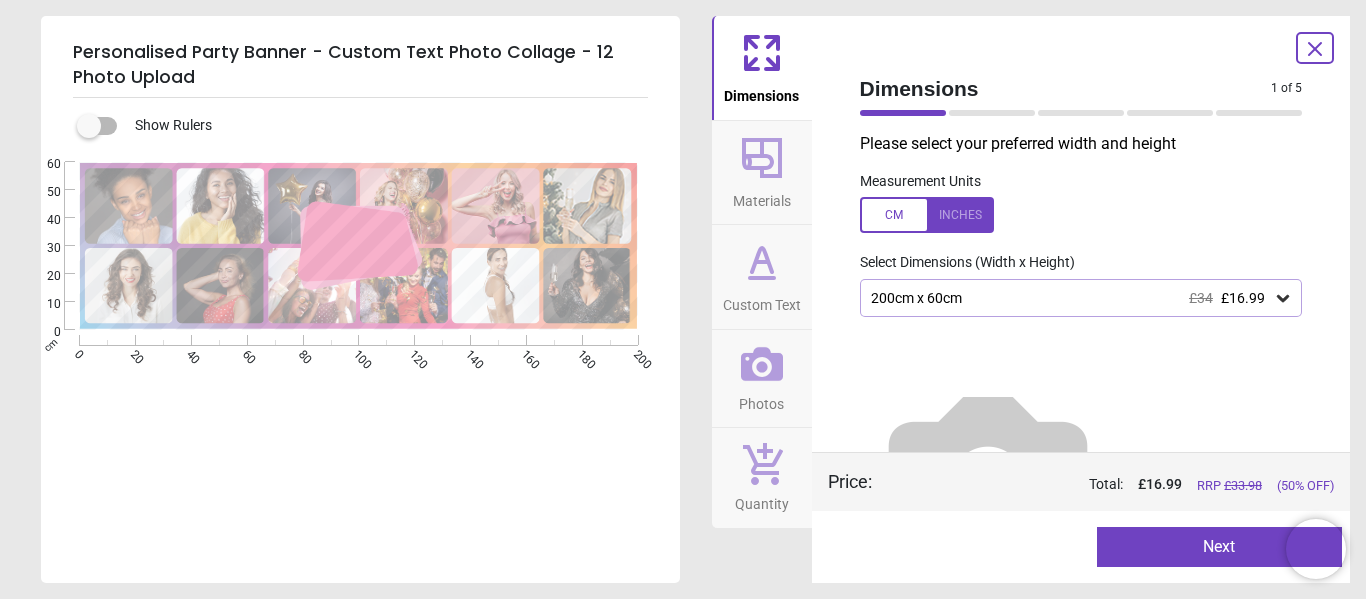 click on "Next" at bounding box center [1219, 547] 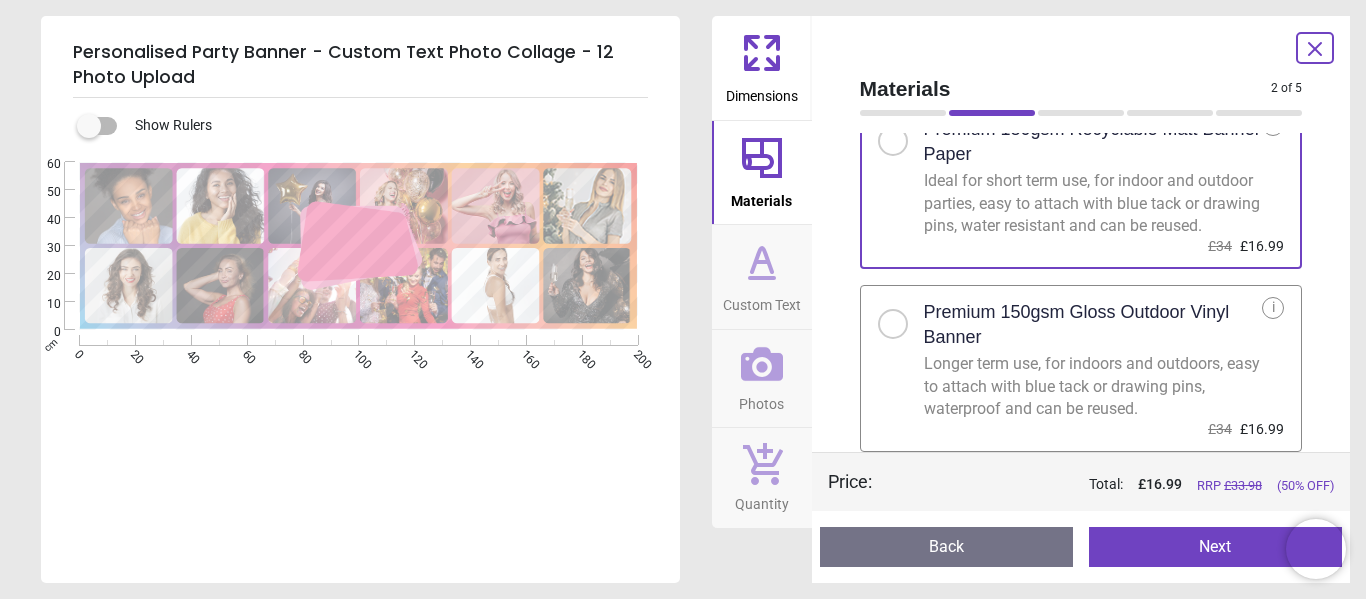 scroll, scrollTop: 92, scrollLeft: 0, axis: vertical 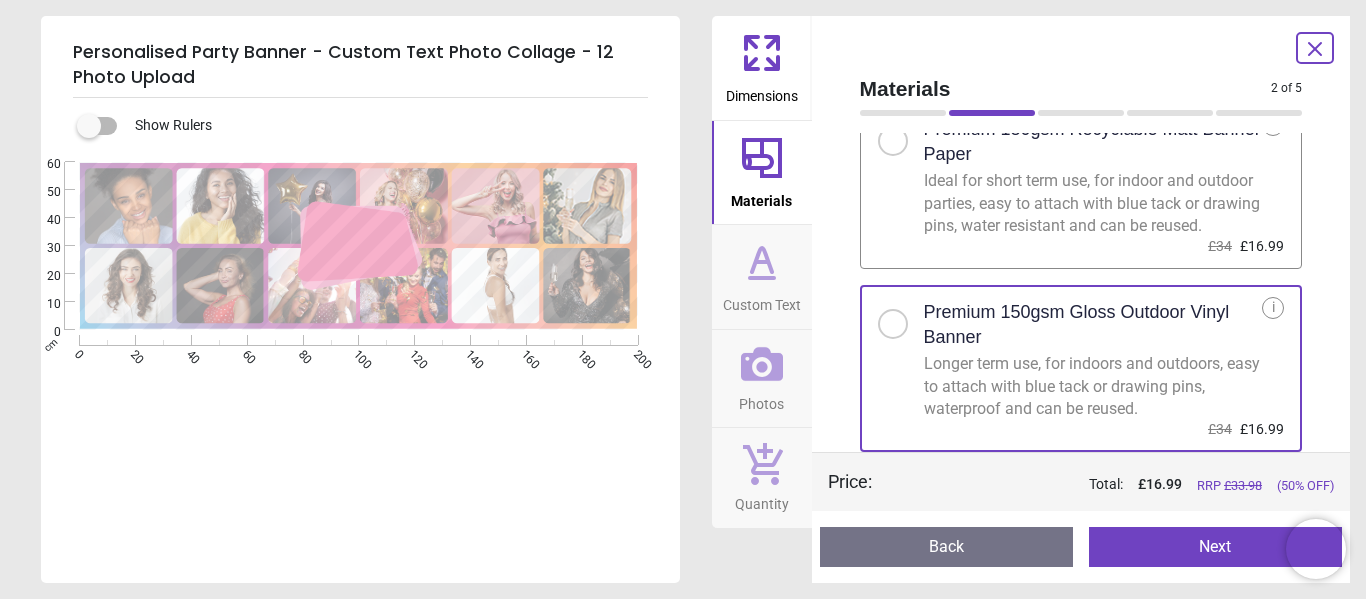 click on "Next" at bounding box center [1215, 547] 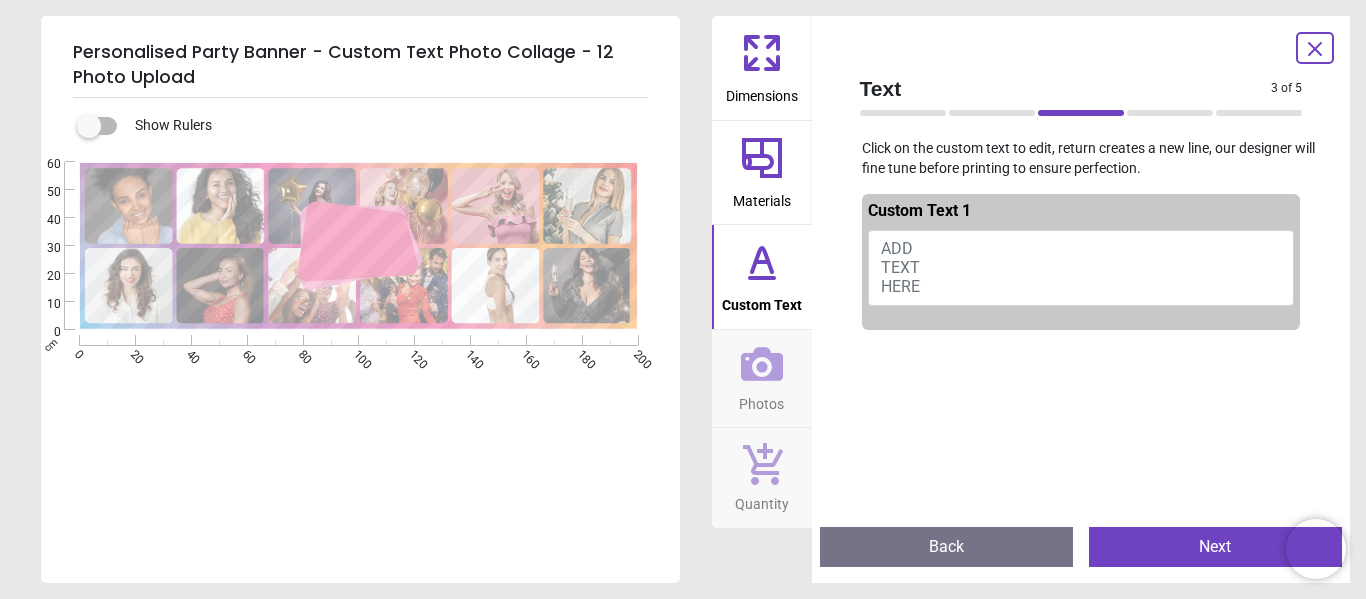 click on "ADD
TEXT
HERE" at bounding box center [900, 267] 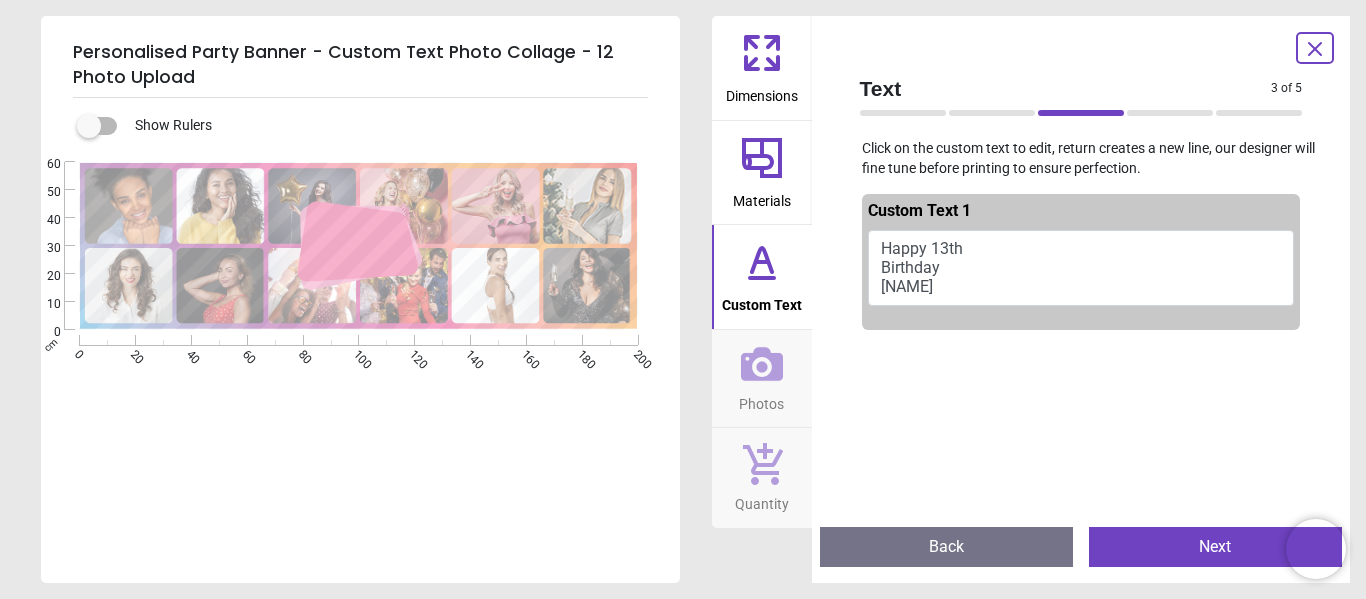 scroll, scrollTop: 1, scrollLeft: 0, axis: vertical 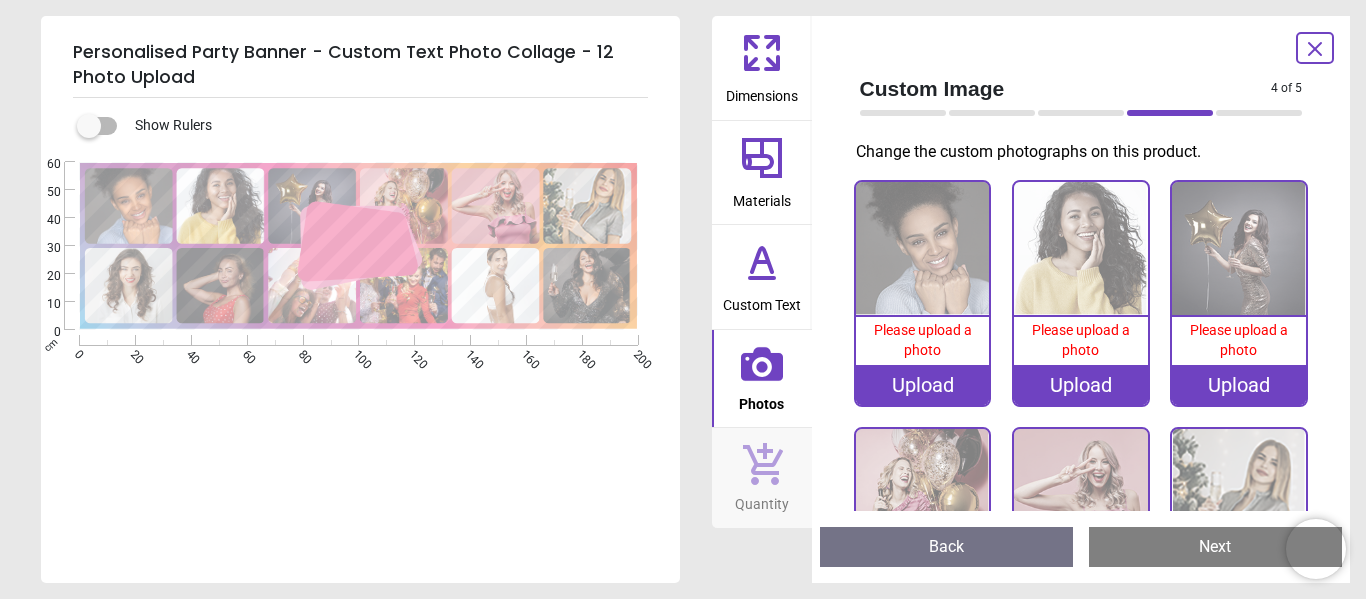 click on "Please upload a photo" at bounding box center (923, 340) 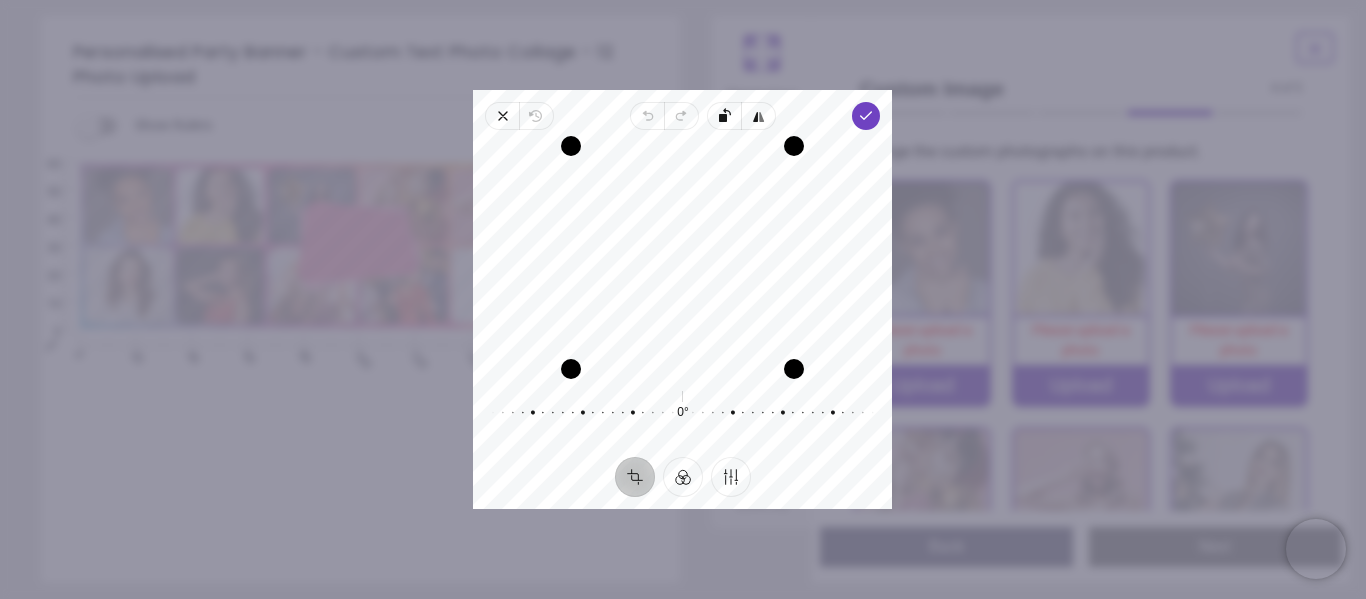 drag, startPoint x: 700, startPoint y: 279, endPoint x: 790, endPoint y: 278, distance: 90.005554 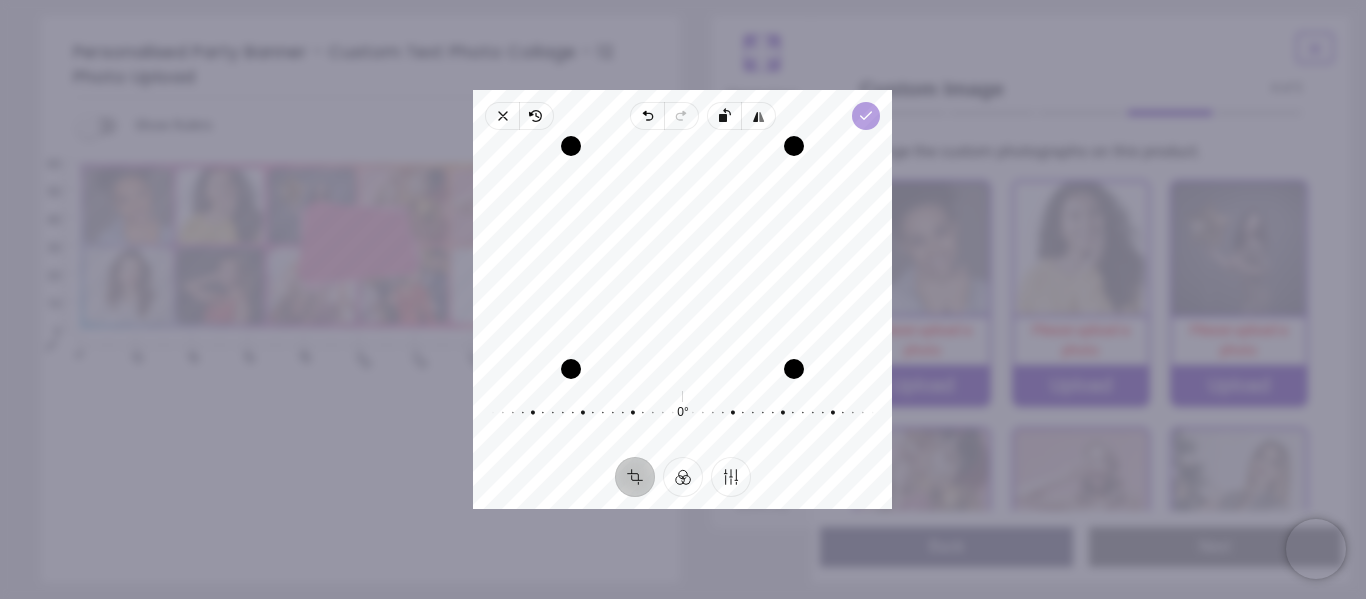 click 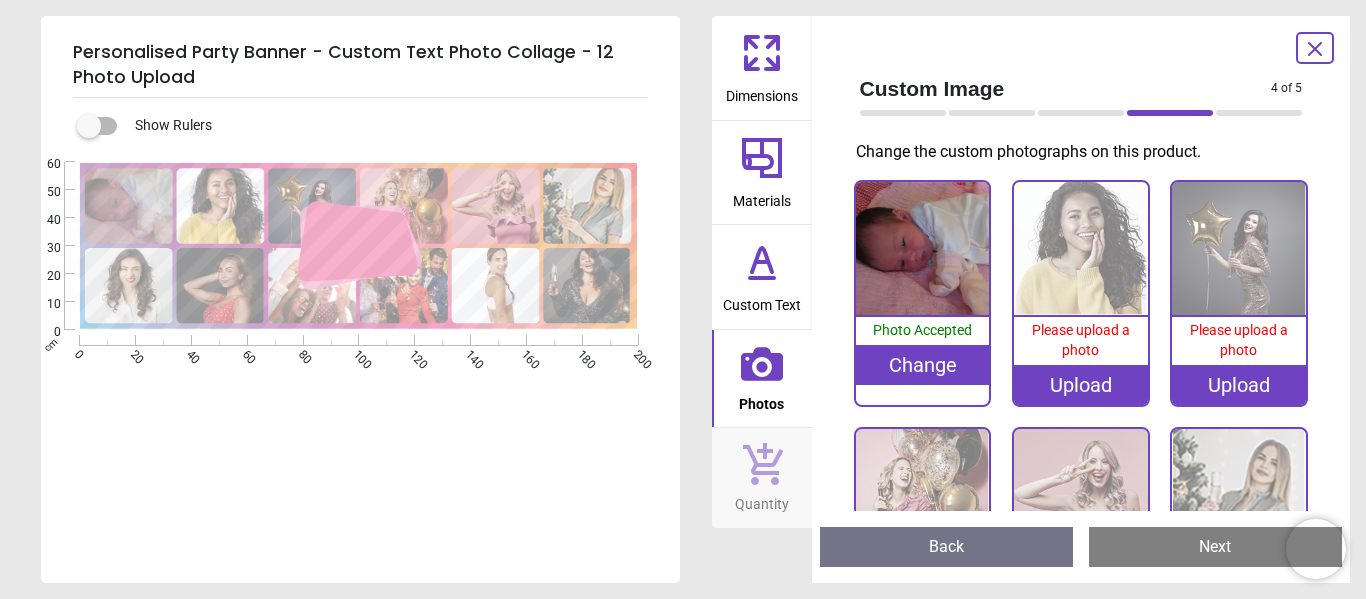 click on "Upload" at bounding box center (1081, 385) 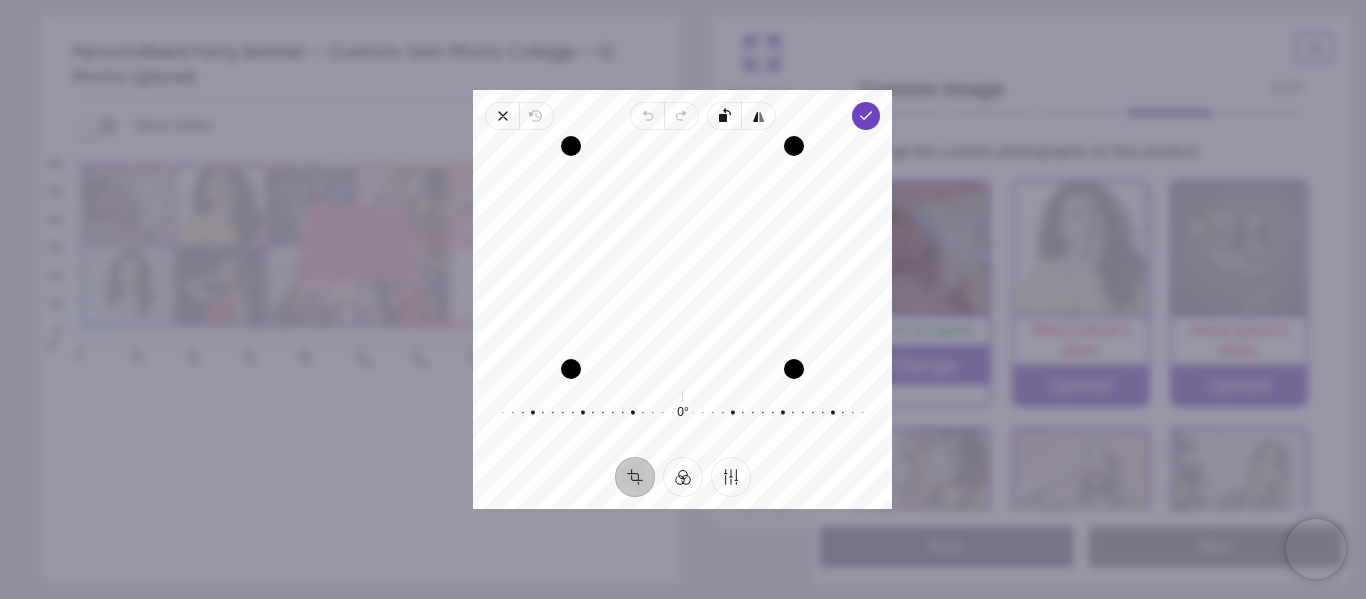 click on "Crop" at bounding box center [635, 477] 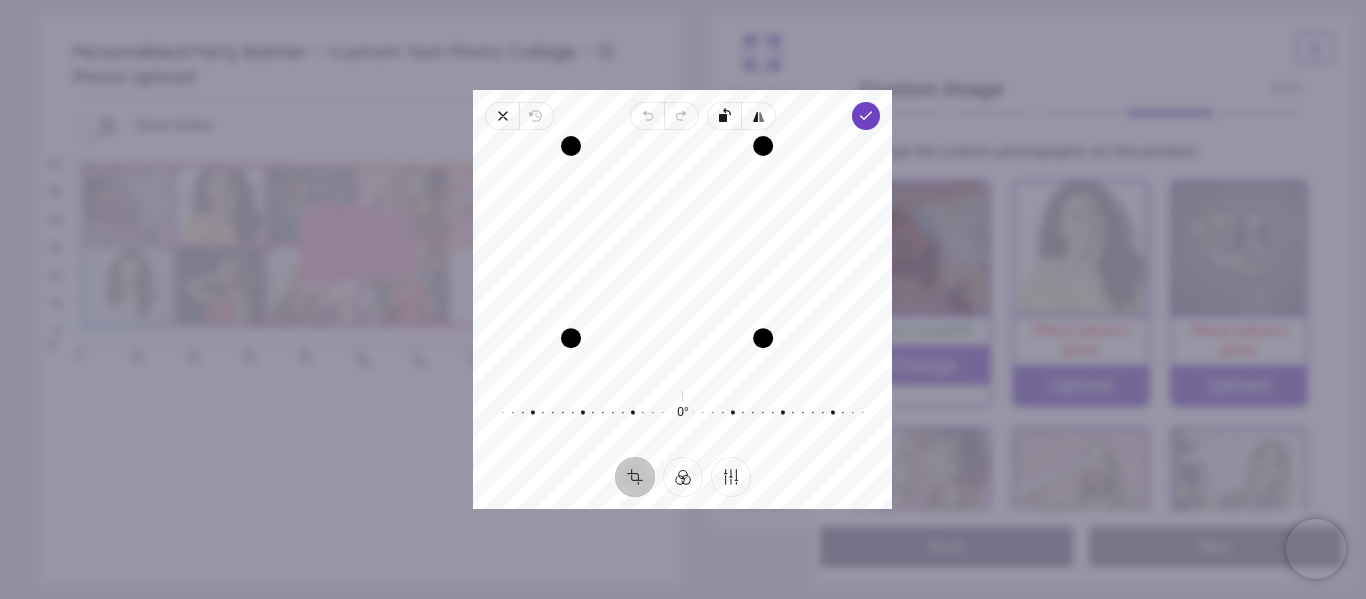 drag, startPoint x: 797, startPoint y: 373, endPoint x: 758, endPoint y: 350, distance: 45.276924 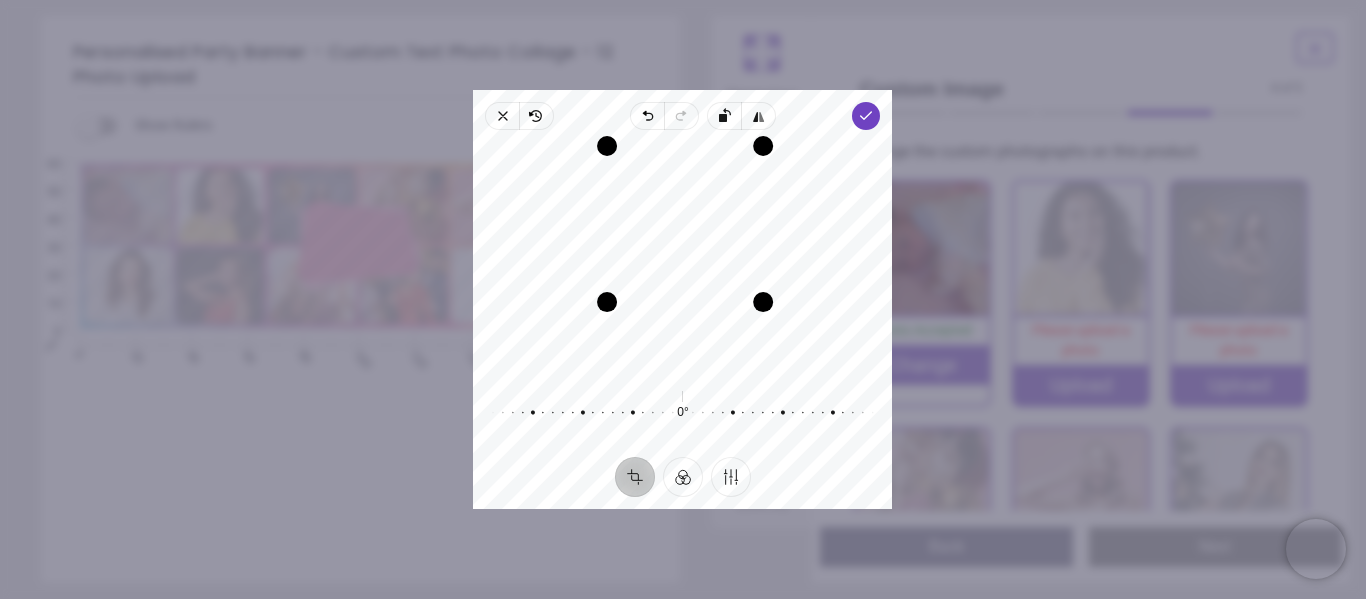 drag, startPoint x: 574, startPoint y: 332, endPoint x: 673, endPoint y: 340, distance: 99.32271 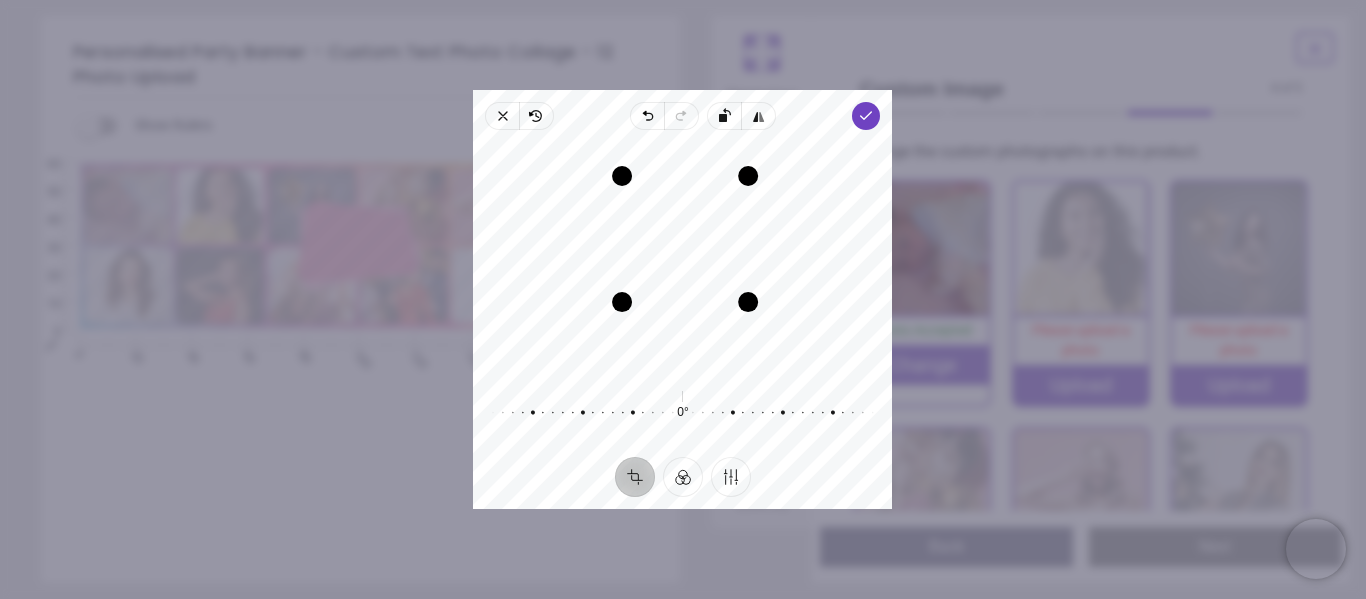 drag, startPoint x: 697, startPoint y: 147, endPoint x: 696, endPoint y: 177, distance: 30.016663 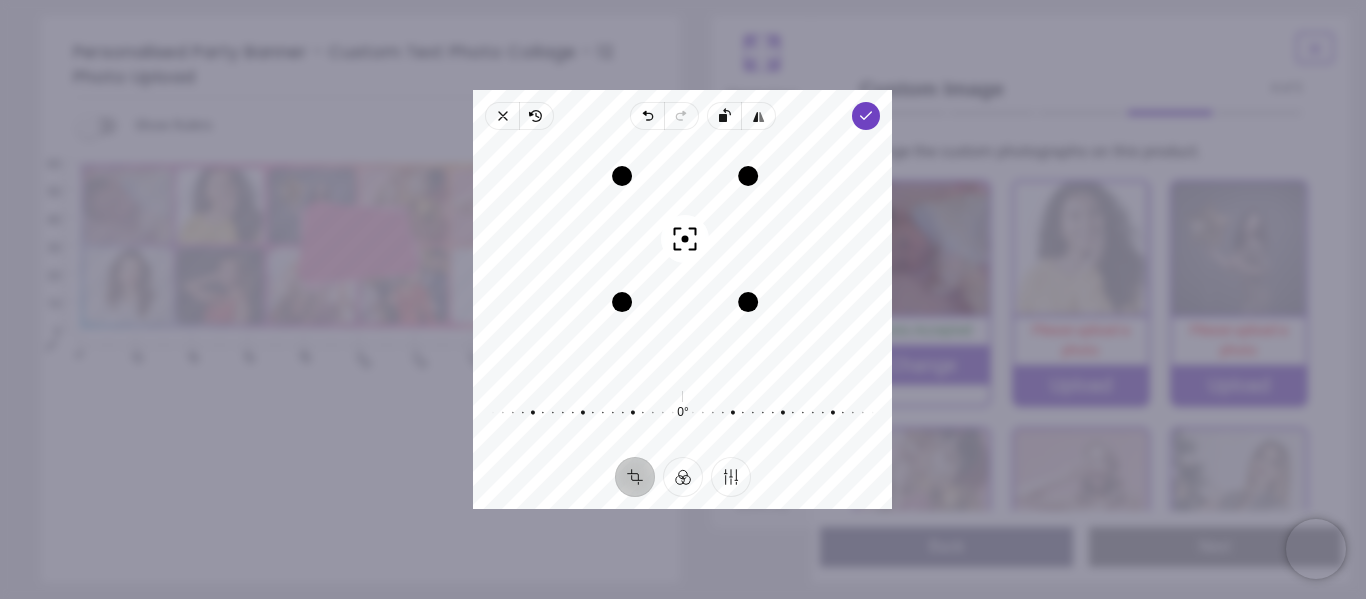 drag, startPoint x: 678, startPoint y: 232, endPoint x: 679, endPoint y: 256, distance: 24.020824 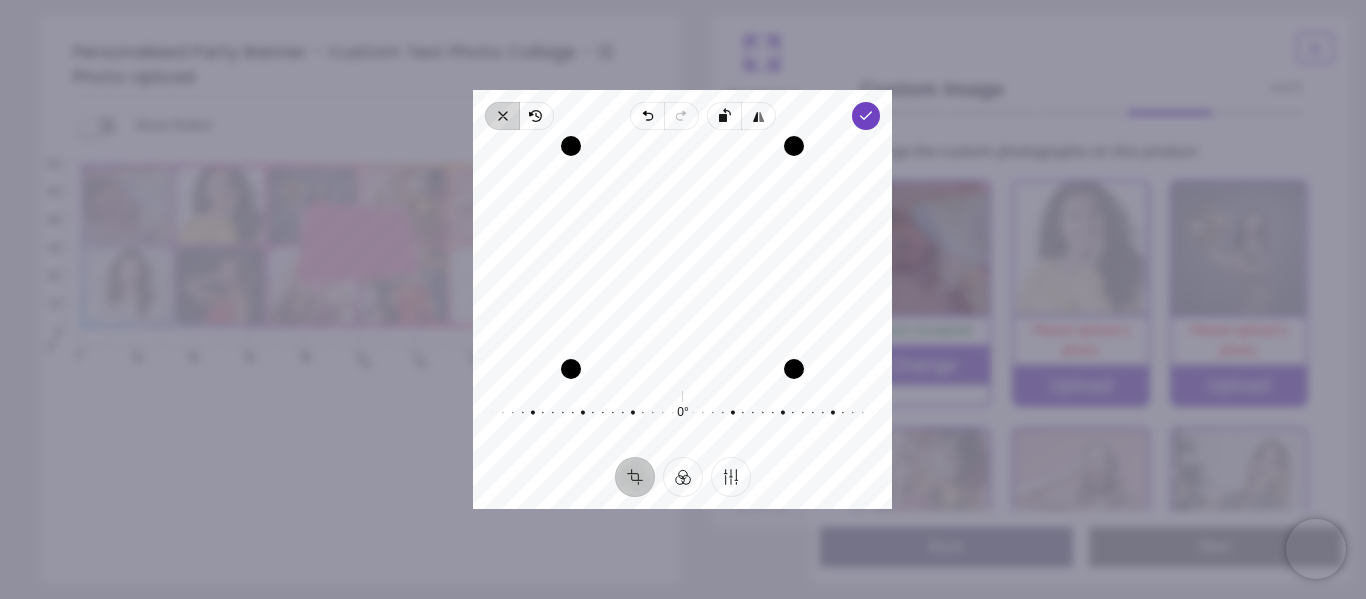 click 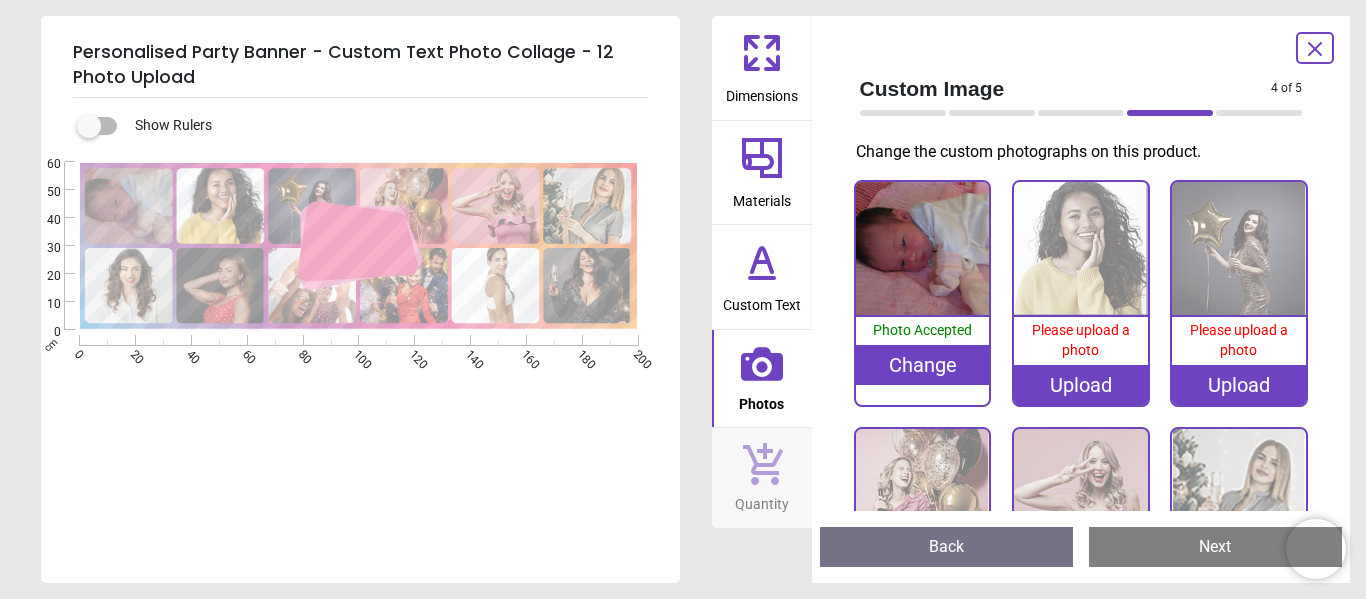 click on "Upload" at bounding box center (1081, 385) 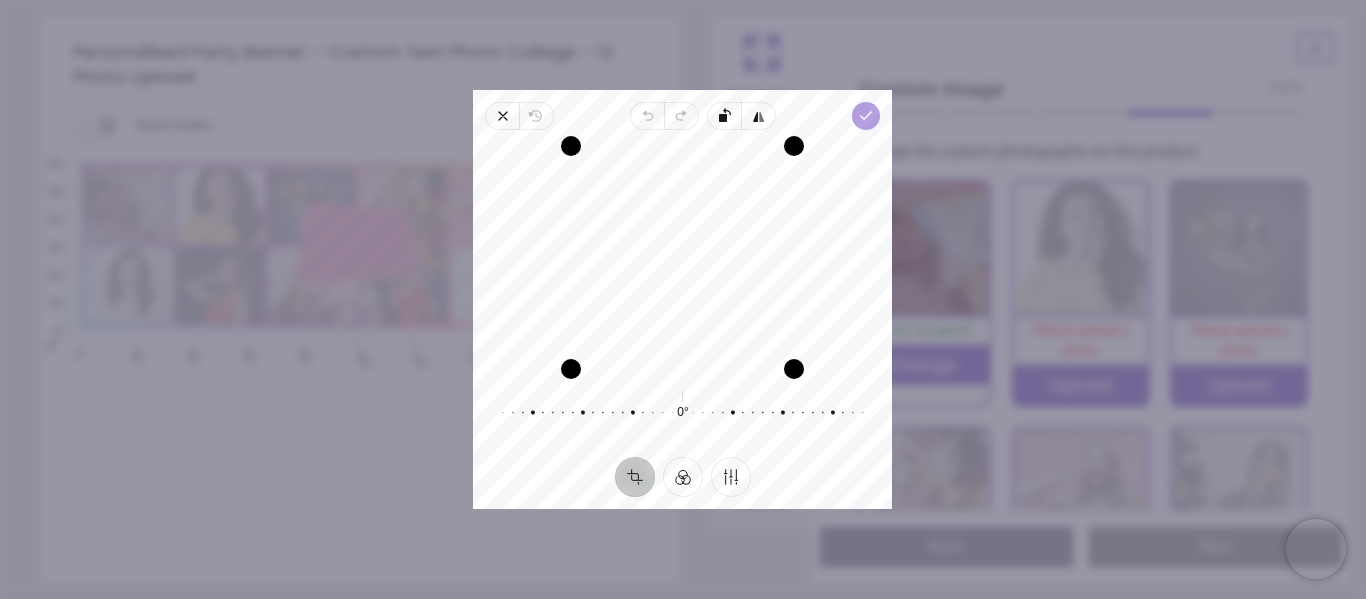 click 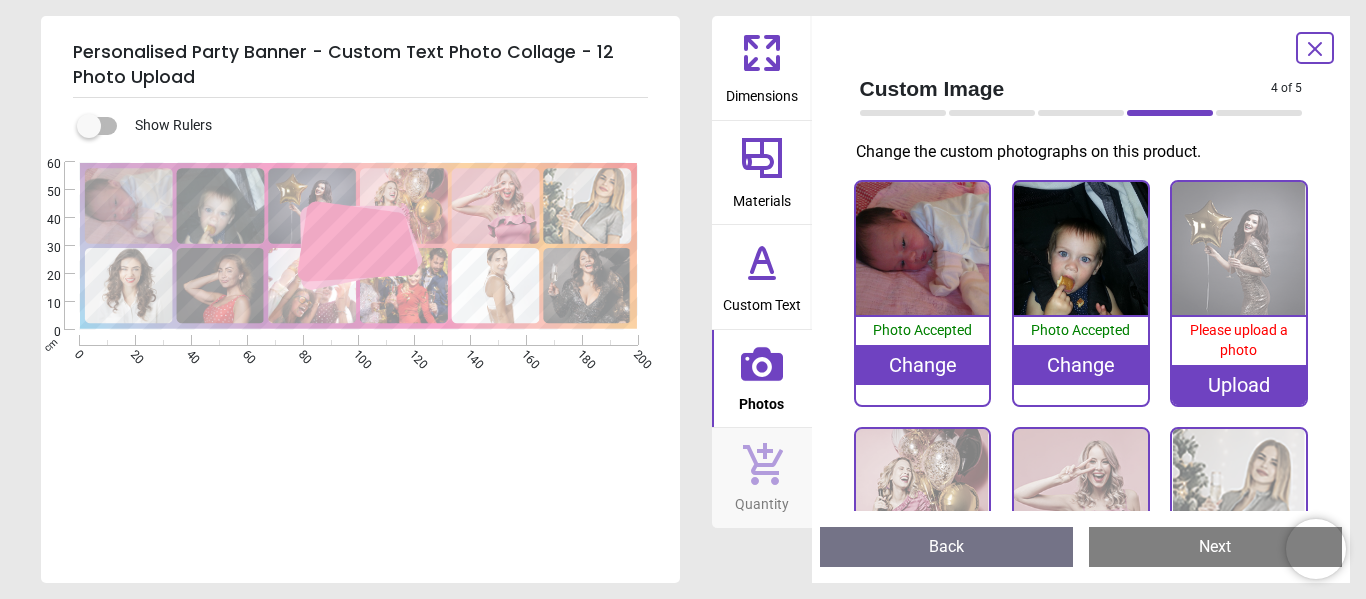 scroll, scrollTop: 0, scrollLeft: 0, axis: both 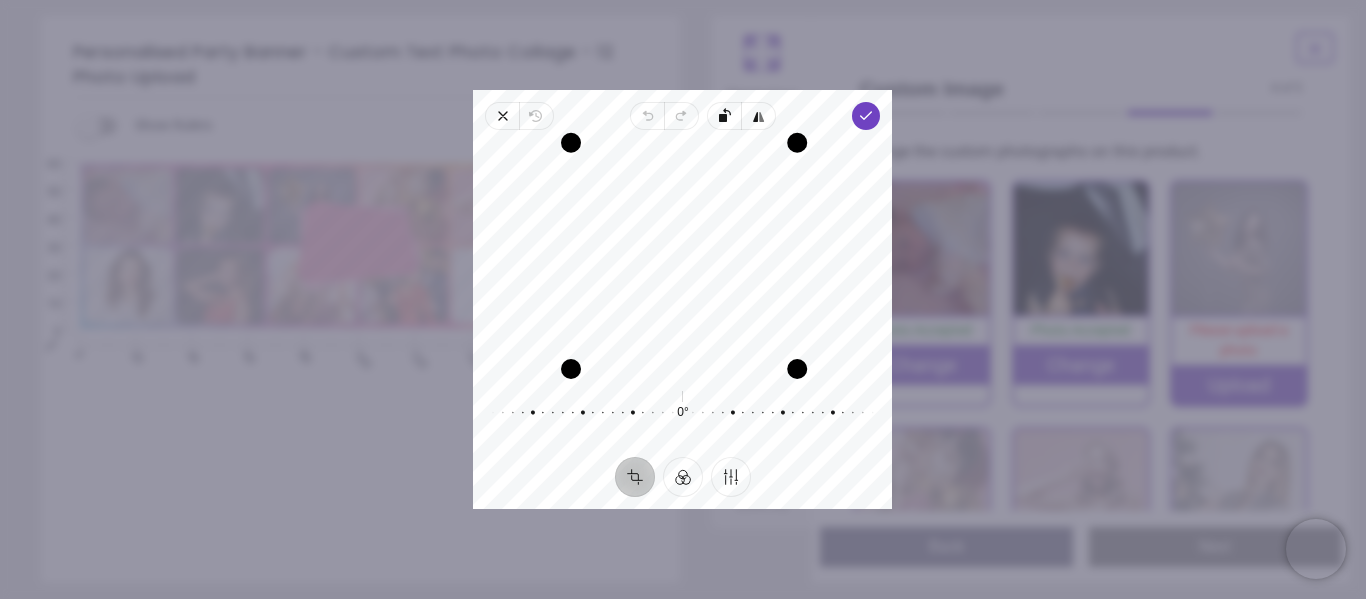 drag, startPoint x: 793, startPoint y: 143, endPoint x: 799, endPoint y: 127, distance: 17.088007 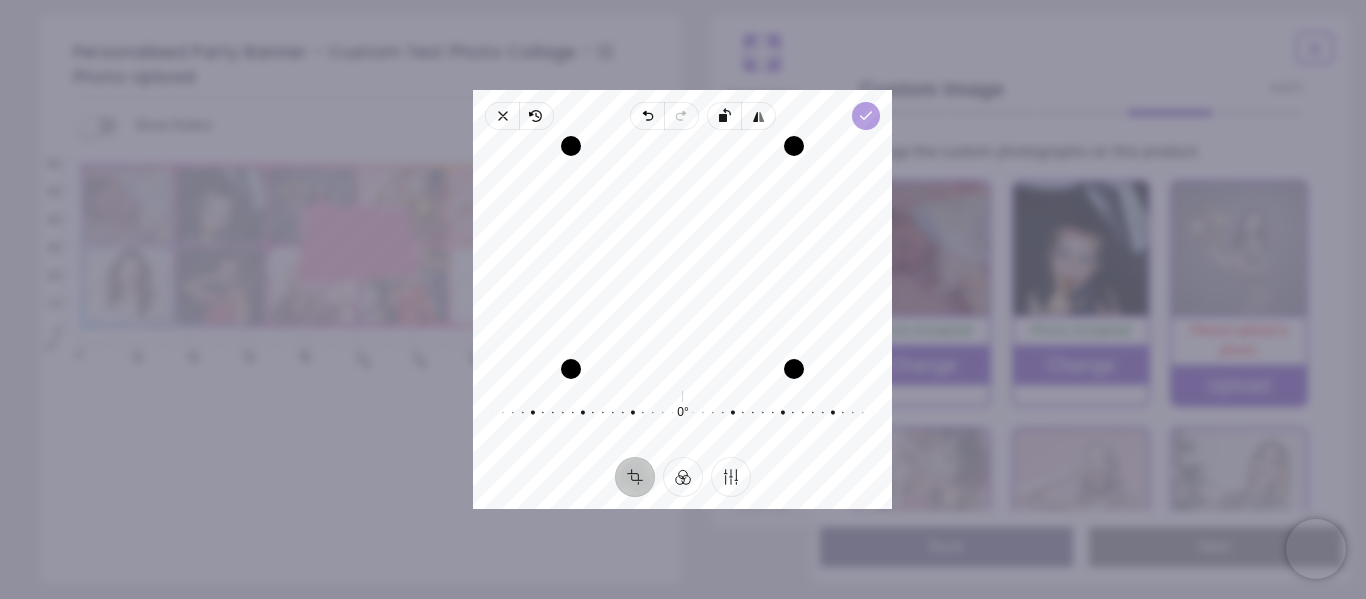 click 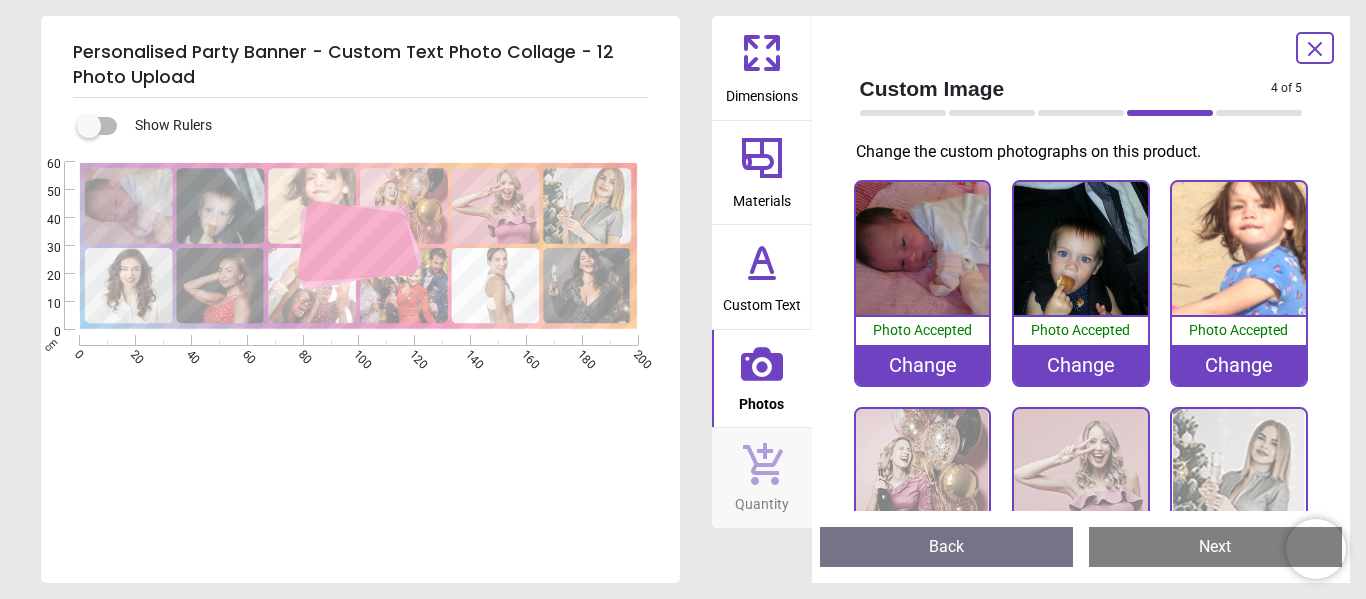 scroll, scrollTop: 0, scrollLeft: 0, axis: both 